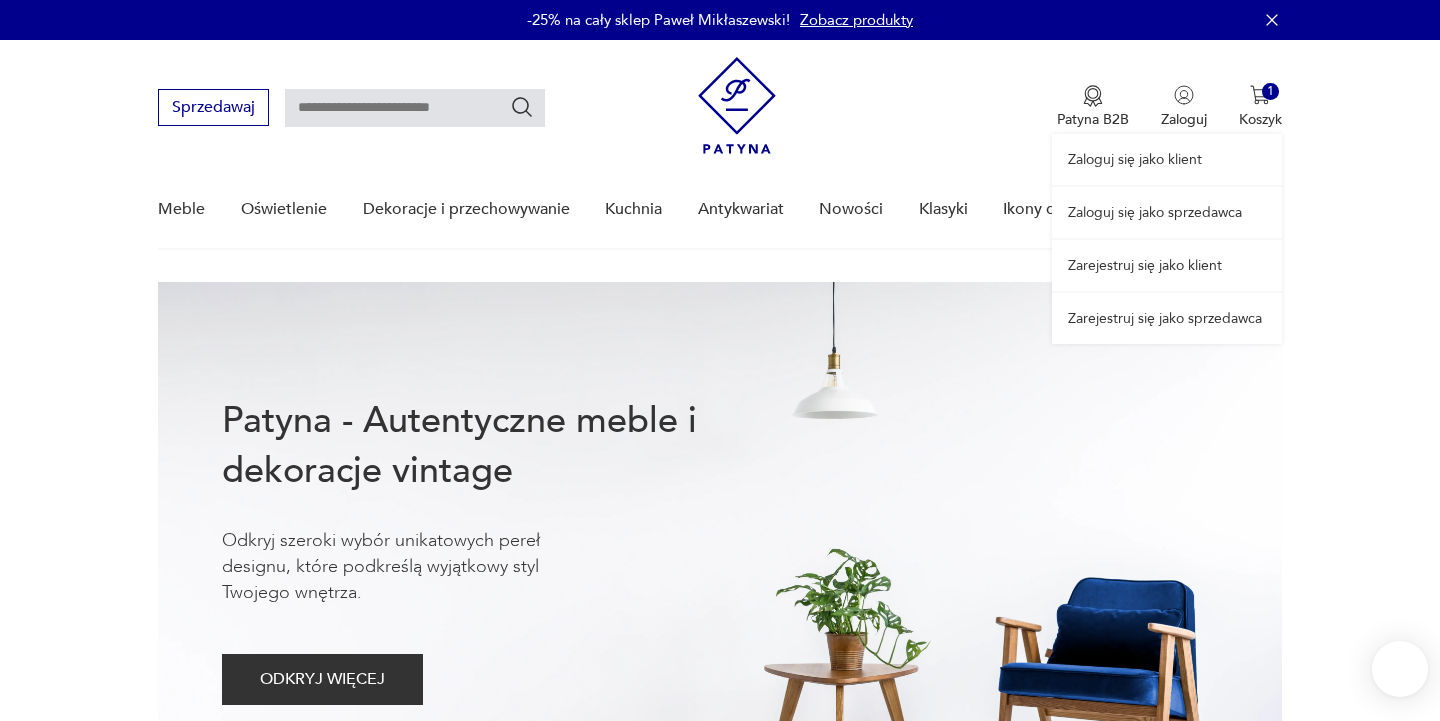 scroll, scrollTop: 0, scrollLeft: 0, axis: both 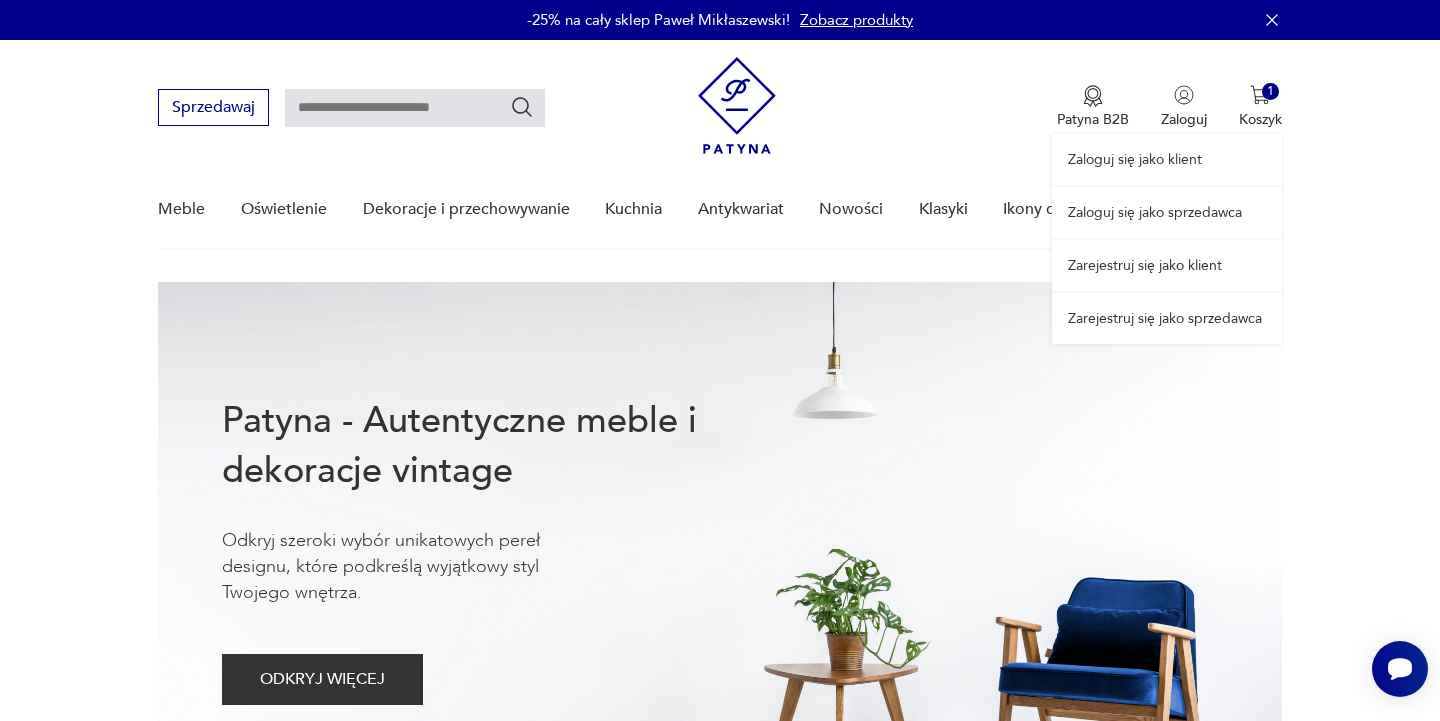 click on "Zaloguj się jako klient Zaloguj się jako sprzedawca Zarejestruj się jako klient Zarejestruj się jako sprzedawca" at bounding box center (1167, 192) 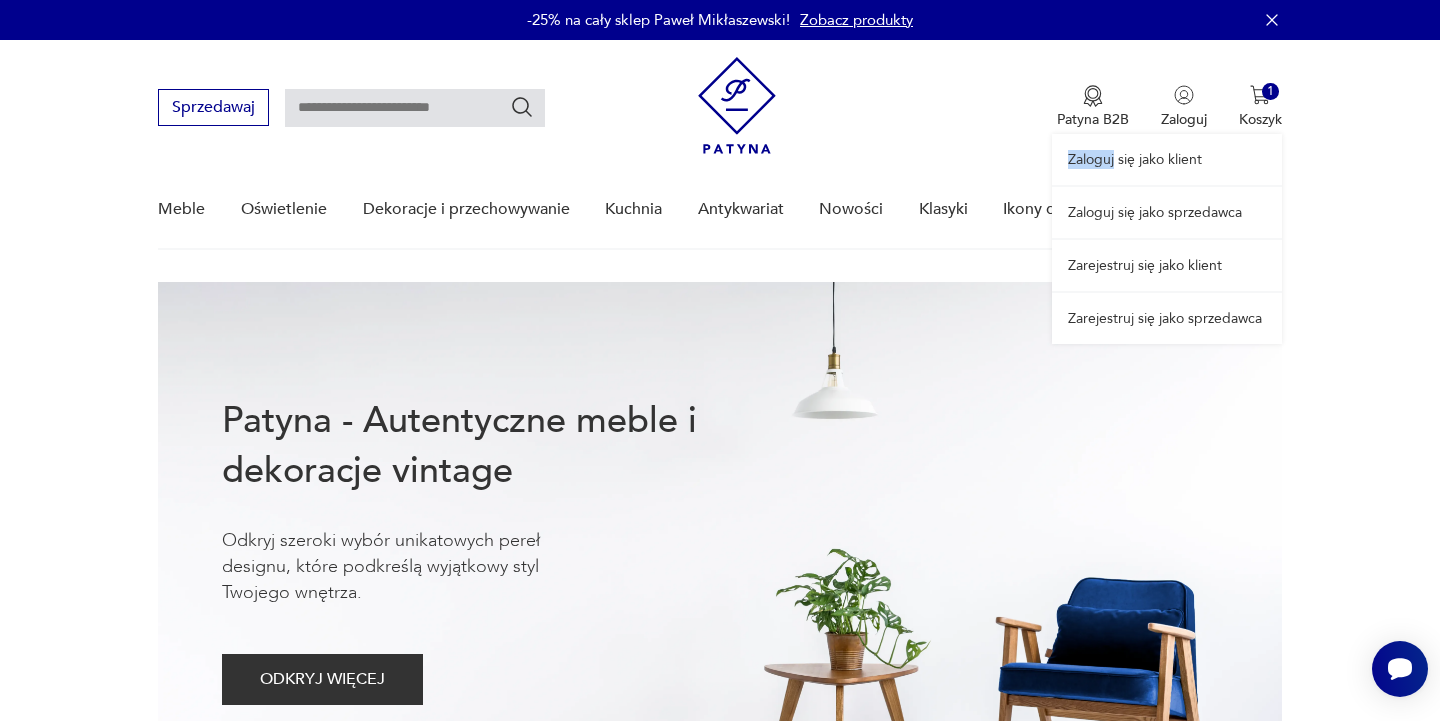 click on "Zaloguj się jako klient Zaloguj się jako sprzedawca Zarejestruj się jako klient Zarejestruj się jako sprzedawca" at bounding box center (1167, 192) 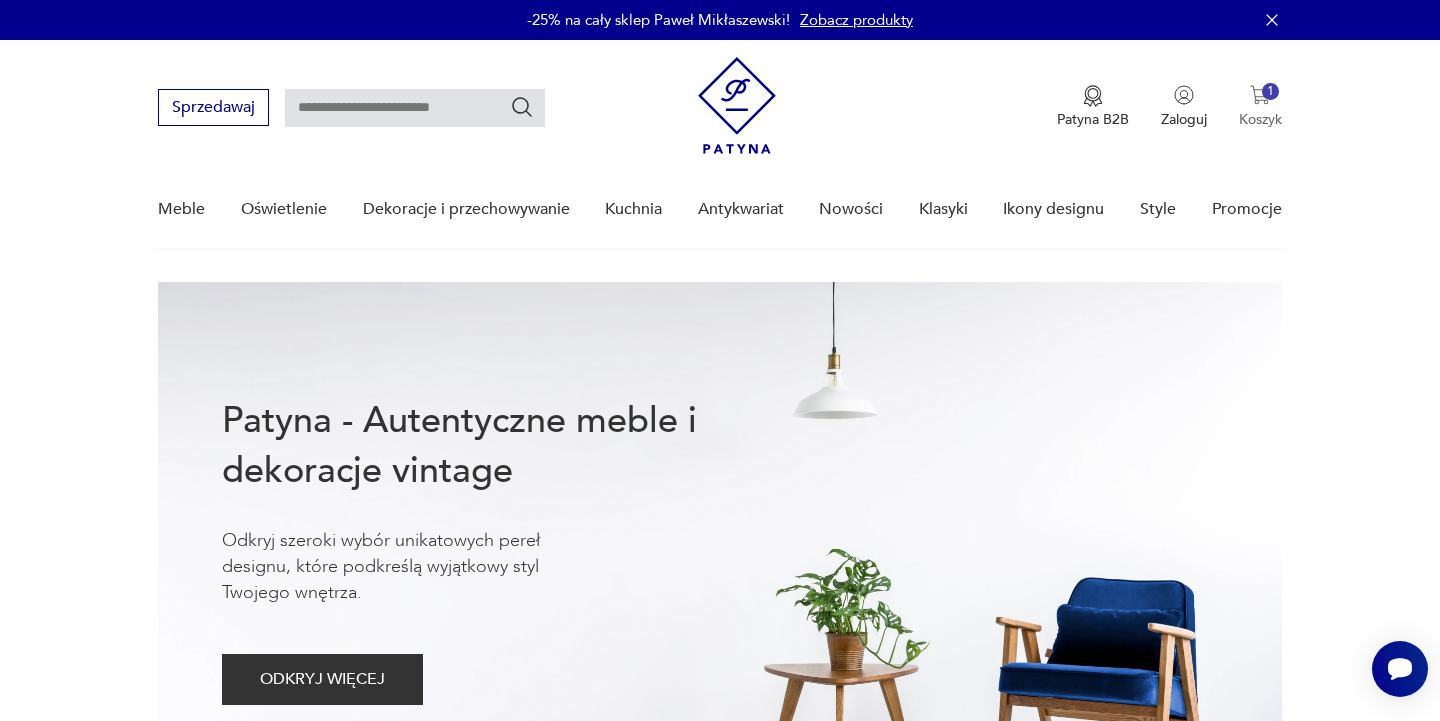 click on "1" at bounding box center [1270, 91] 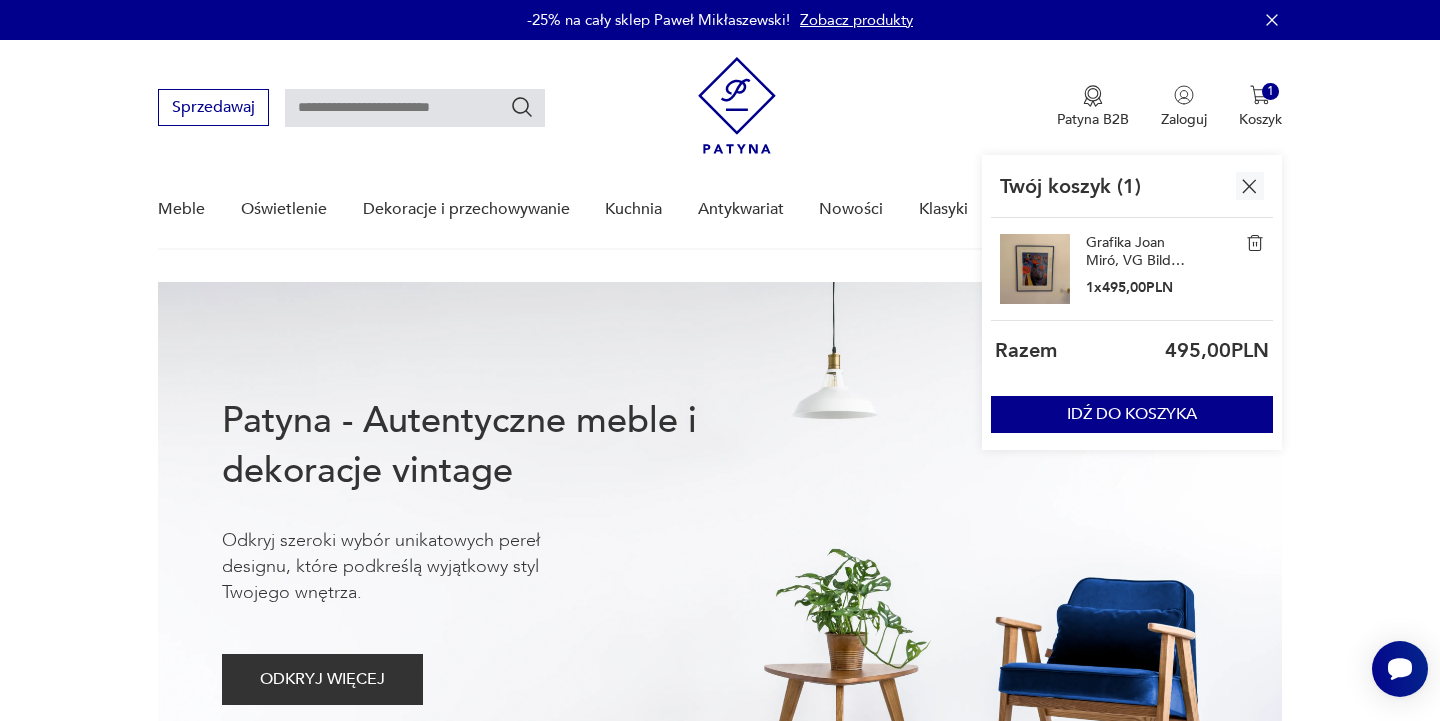 click at bounding box center [1035, 269] 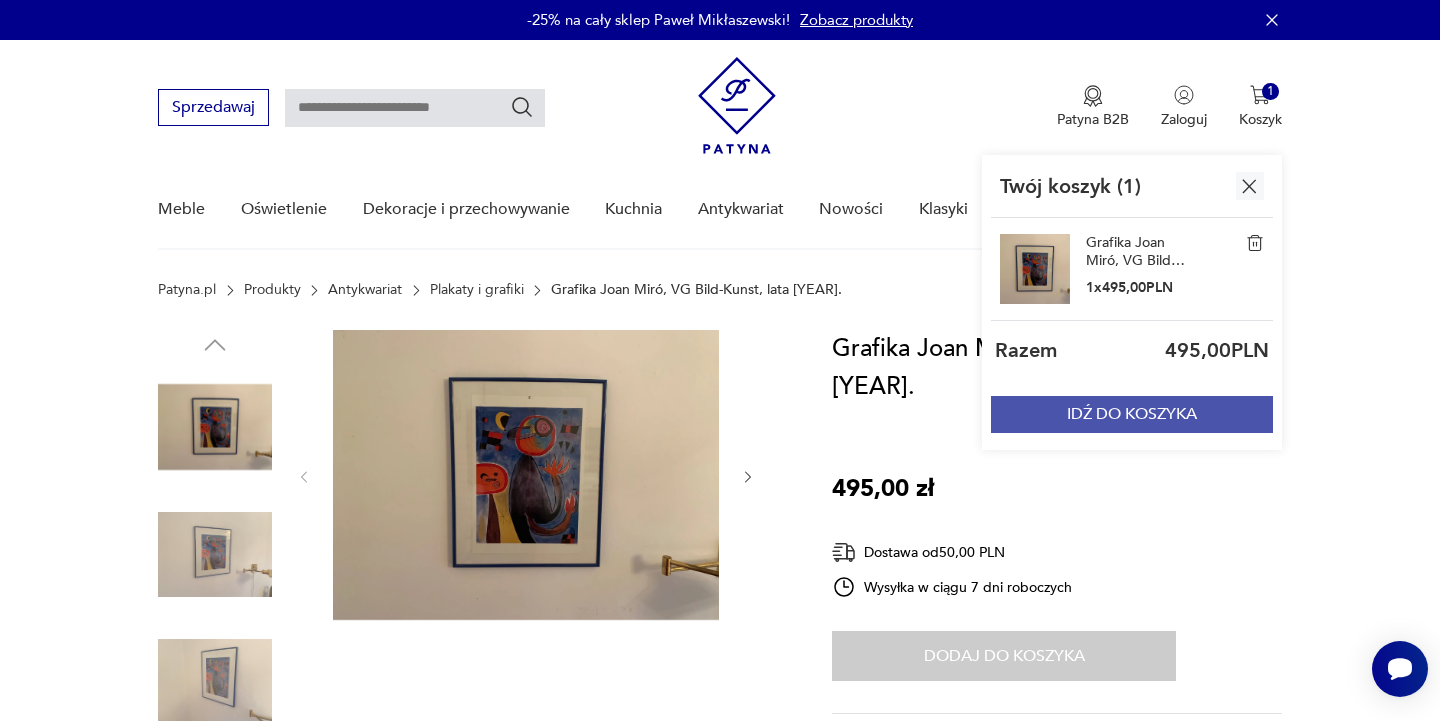 click on "IDŹ DO KOSZYKA" at bounding box center (1132, 414) 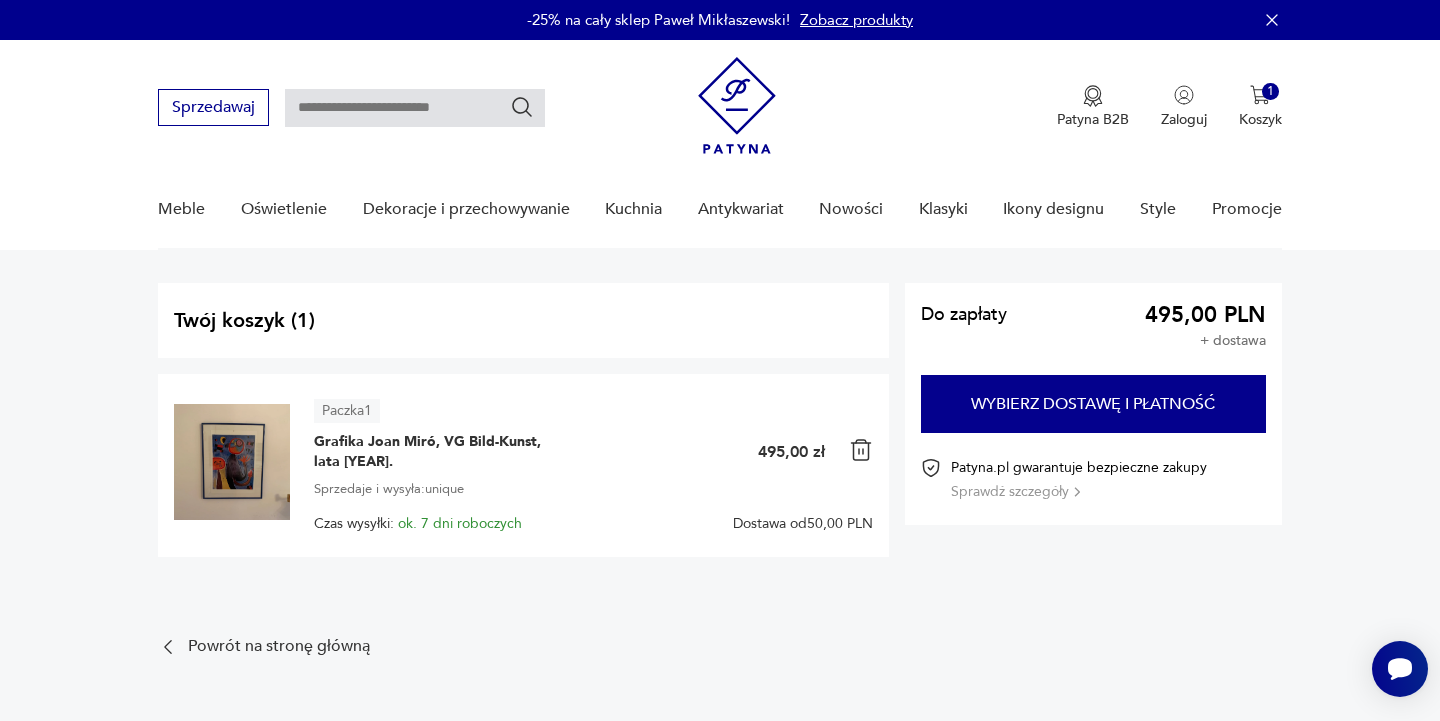 click at bounding box center [232, 462] 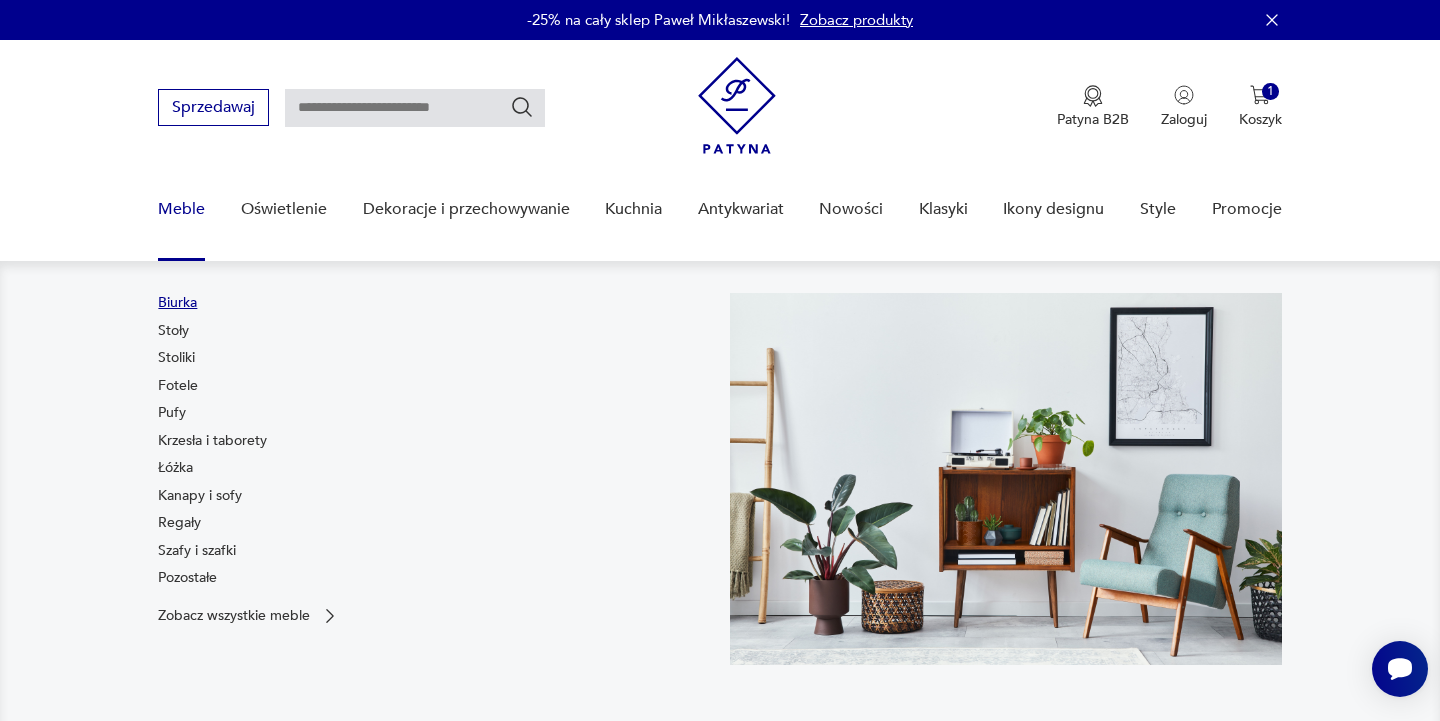 click on "Biurka" at bounding box center [177, 303] 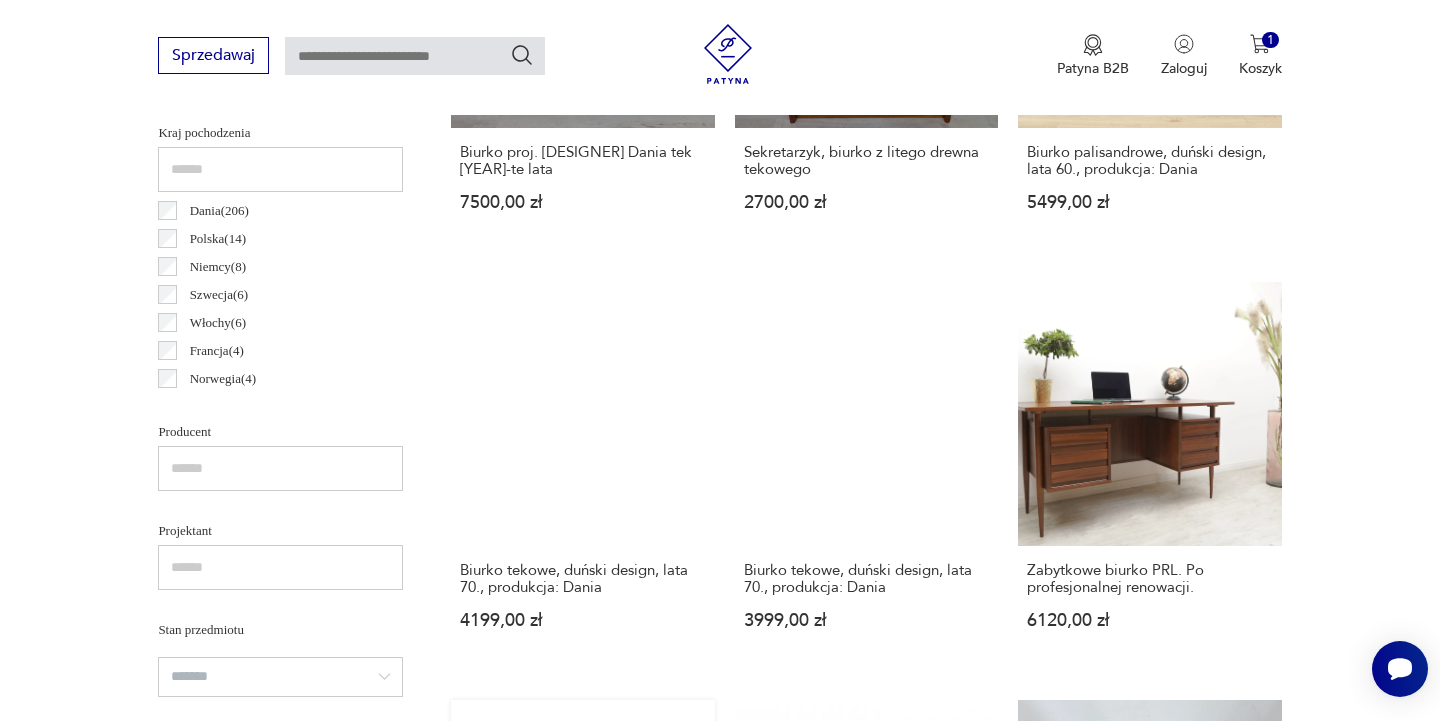 scroll, scrollTop: 1044, scrollLeft: 0, axis: vertical 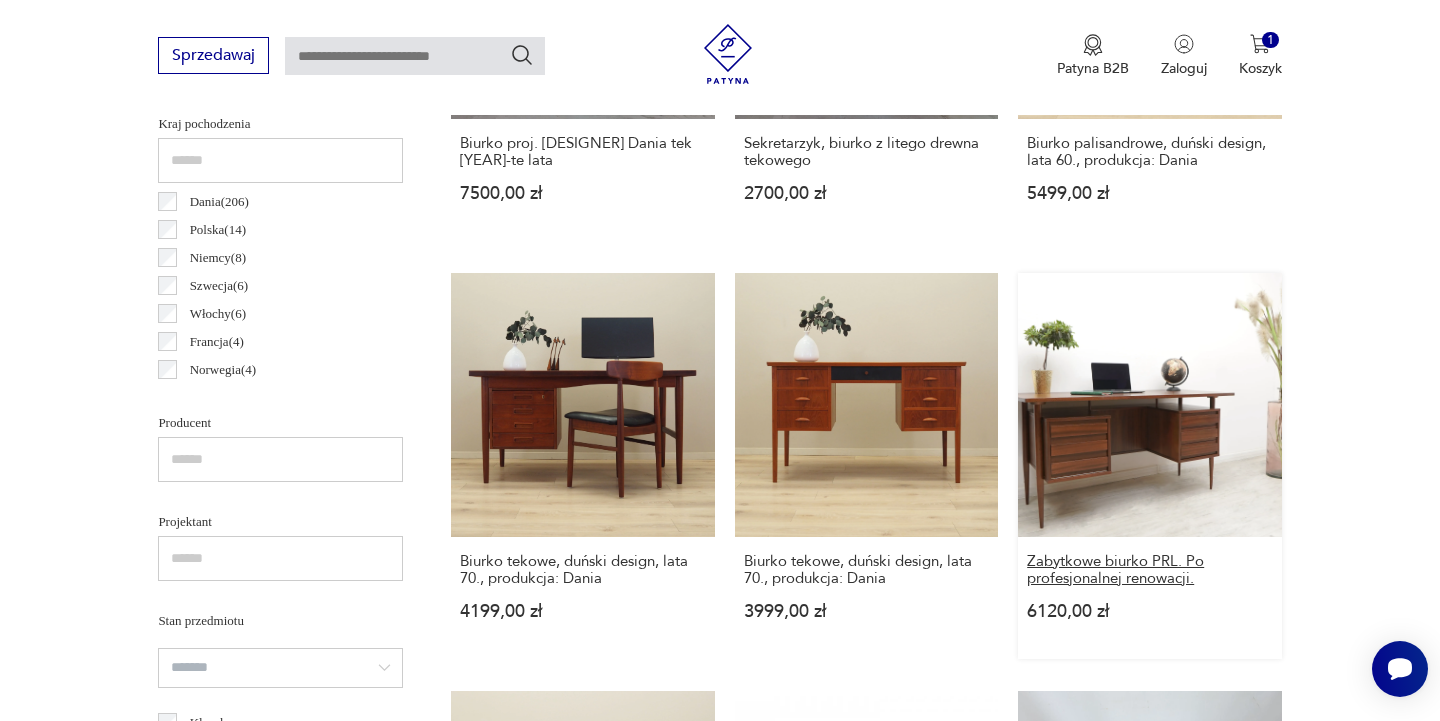 click on "Zabytkowe biurko PRL. Po profesjonalnej renowacji." at bounding box center [1149, 570] 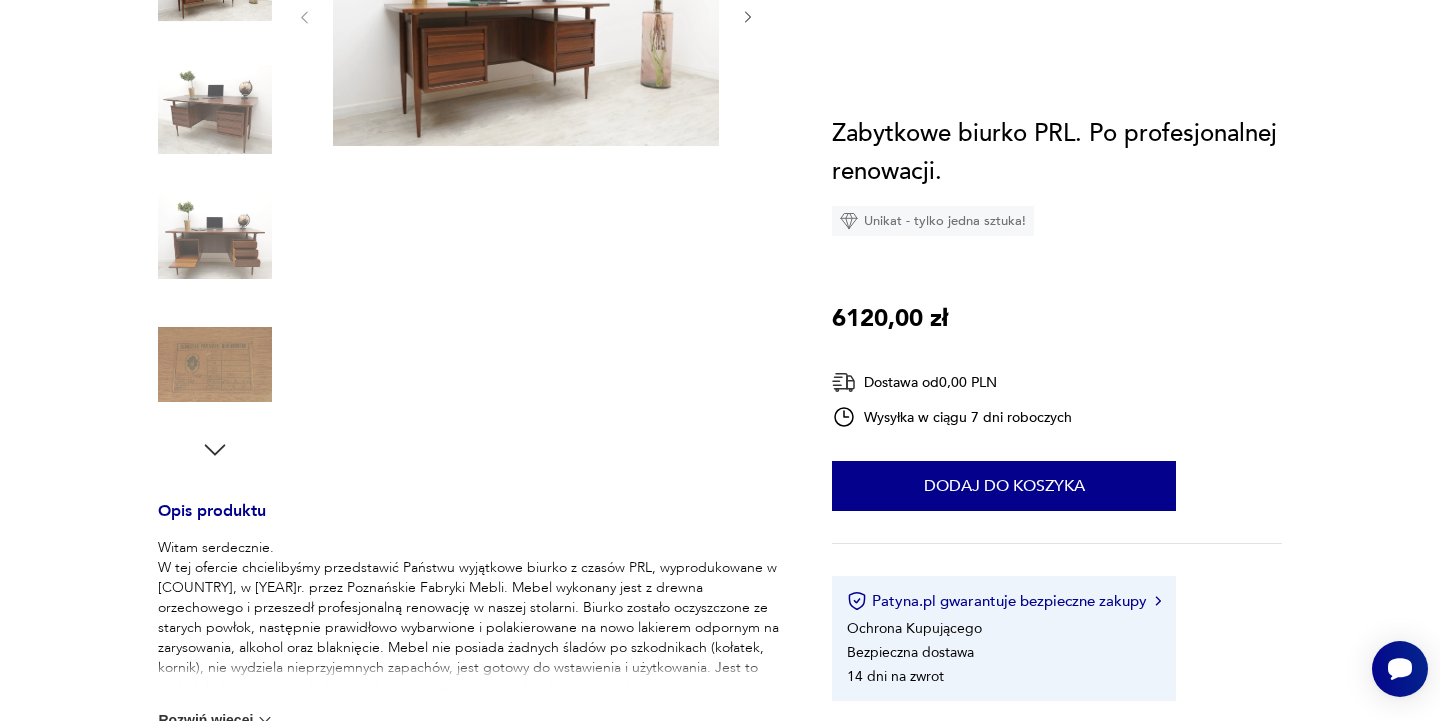 scroll, scrollTop: 0, scrollLeft: 0, axis: both 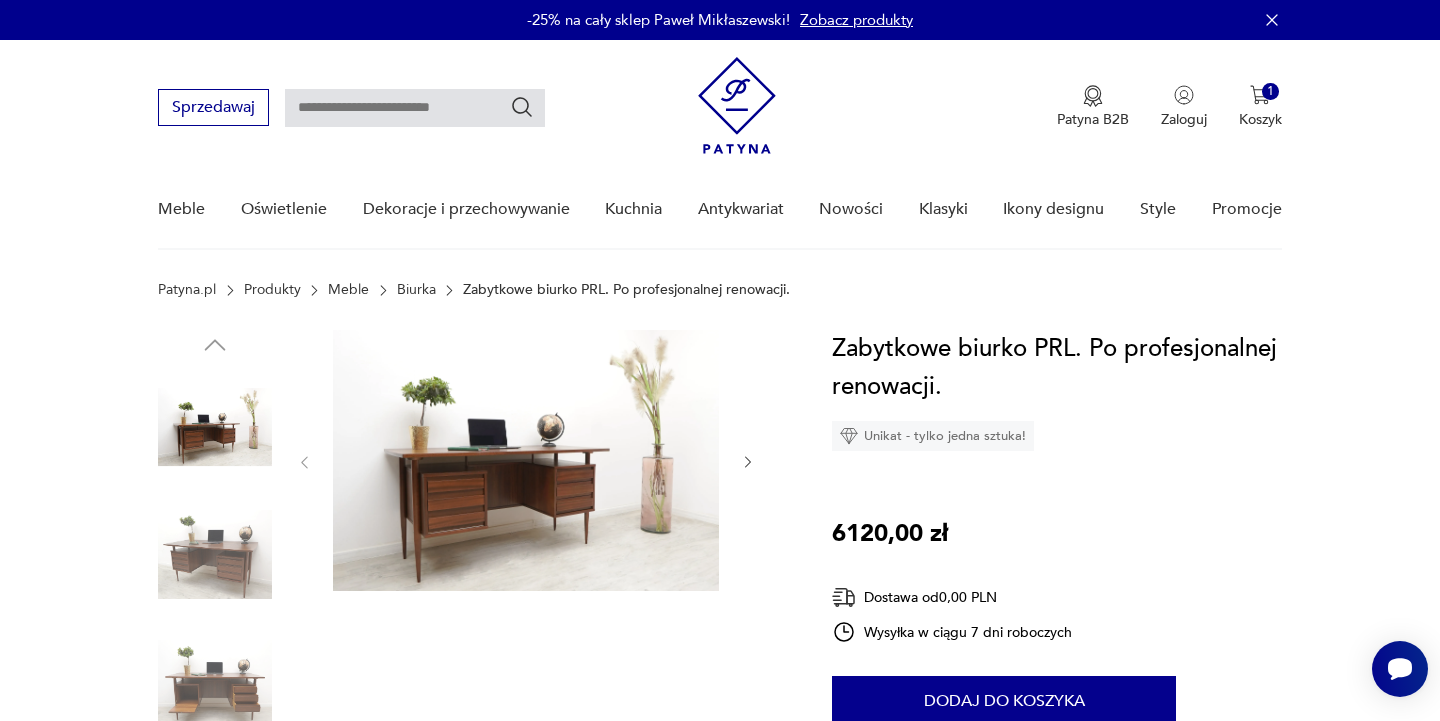 click at bounding box center [526, 460] 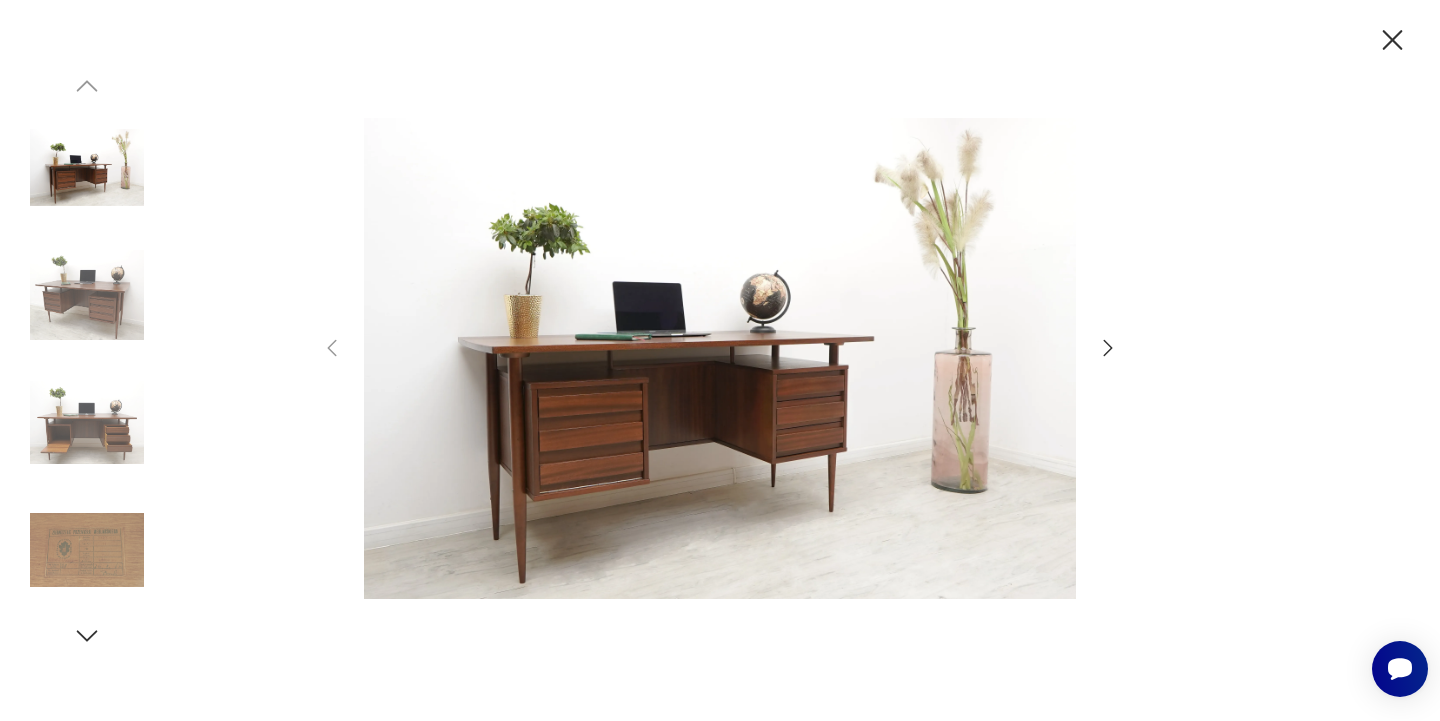 click at bounding box center [720, 358] 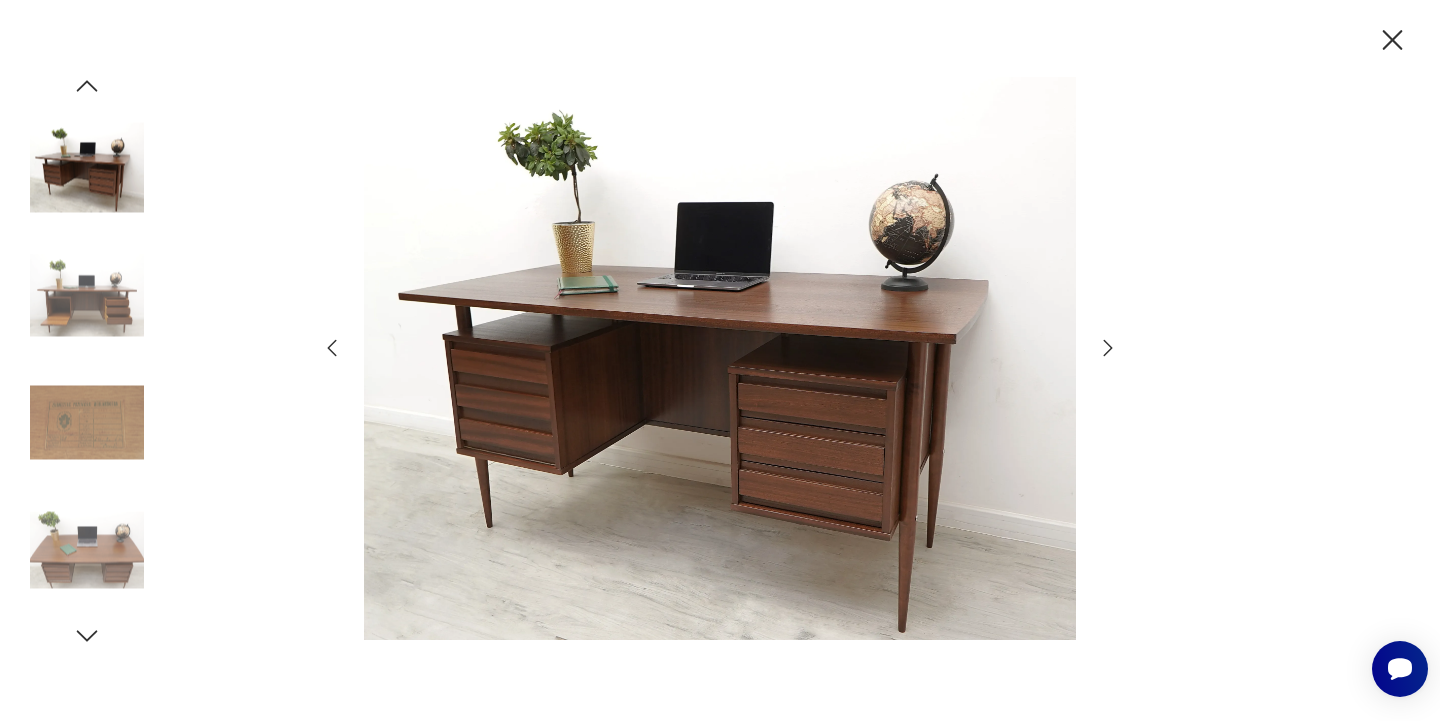 click 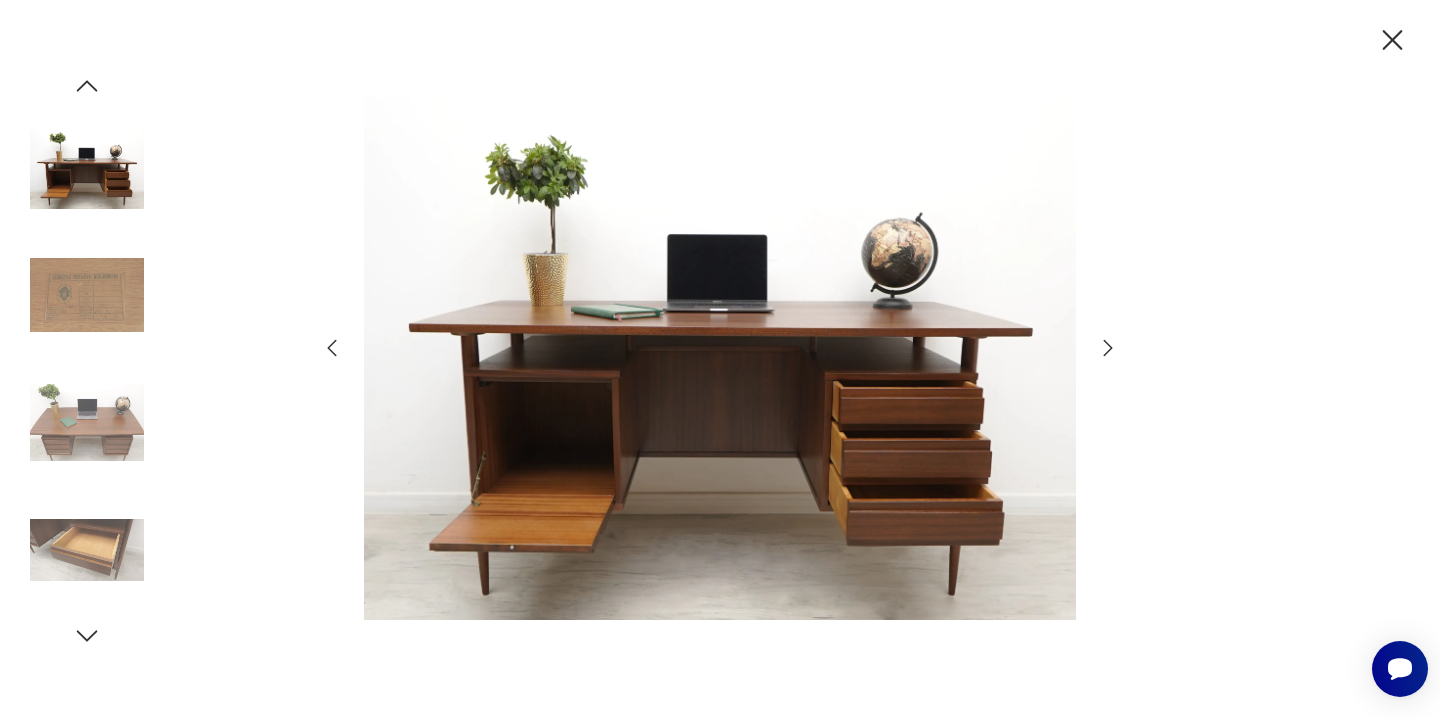 click 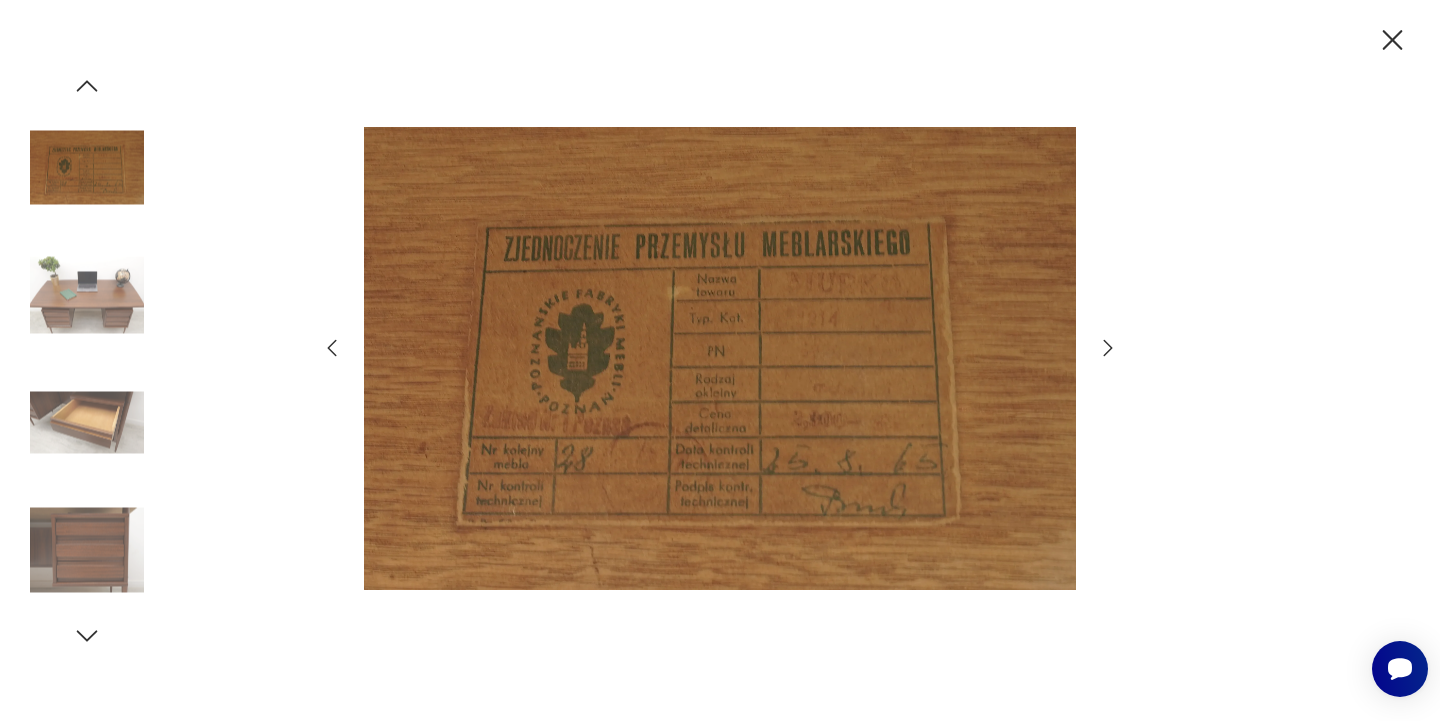 click 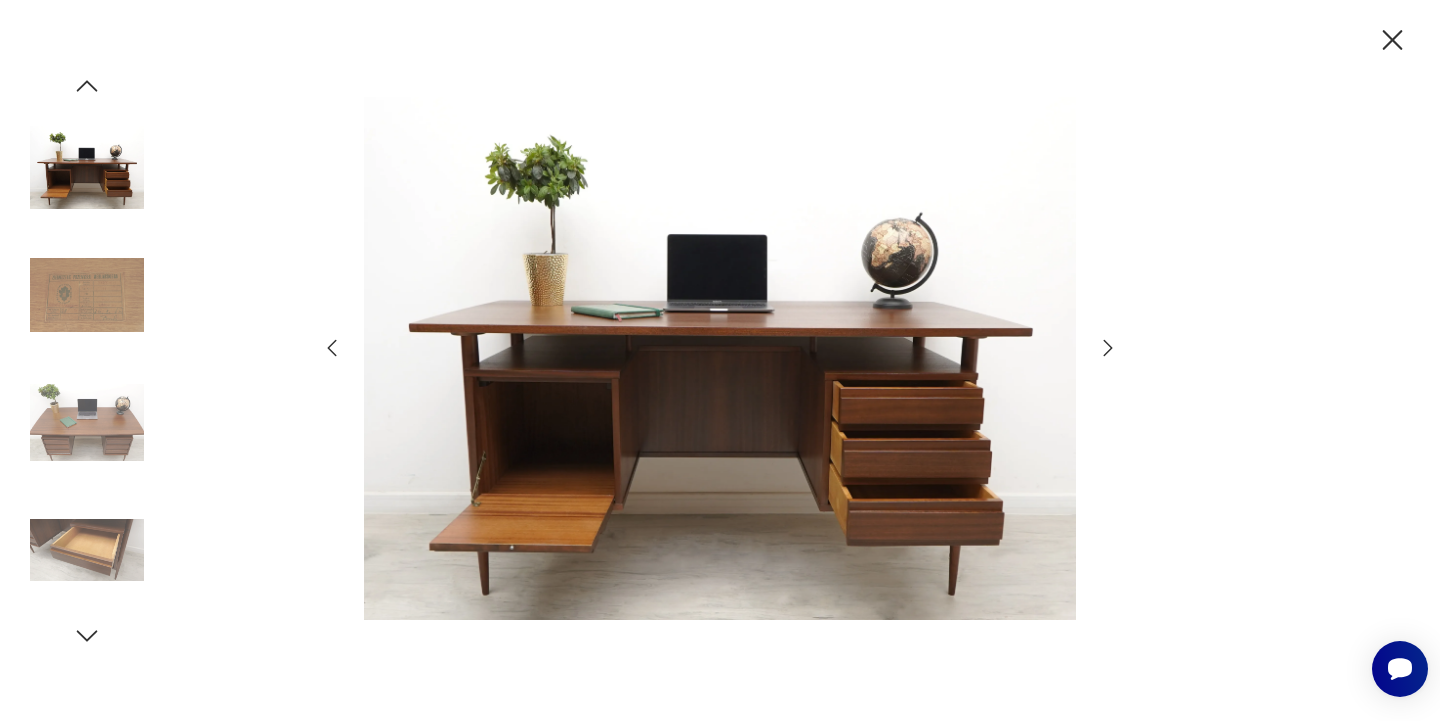 click 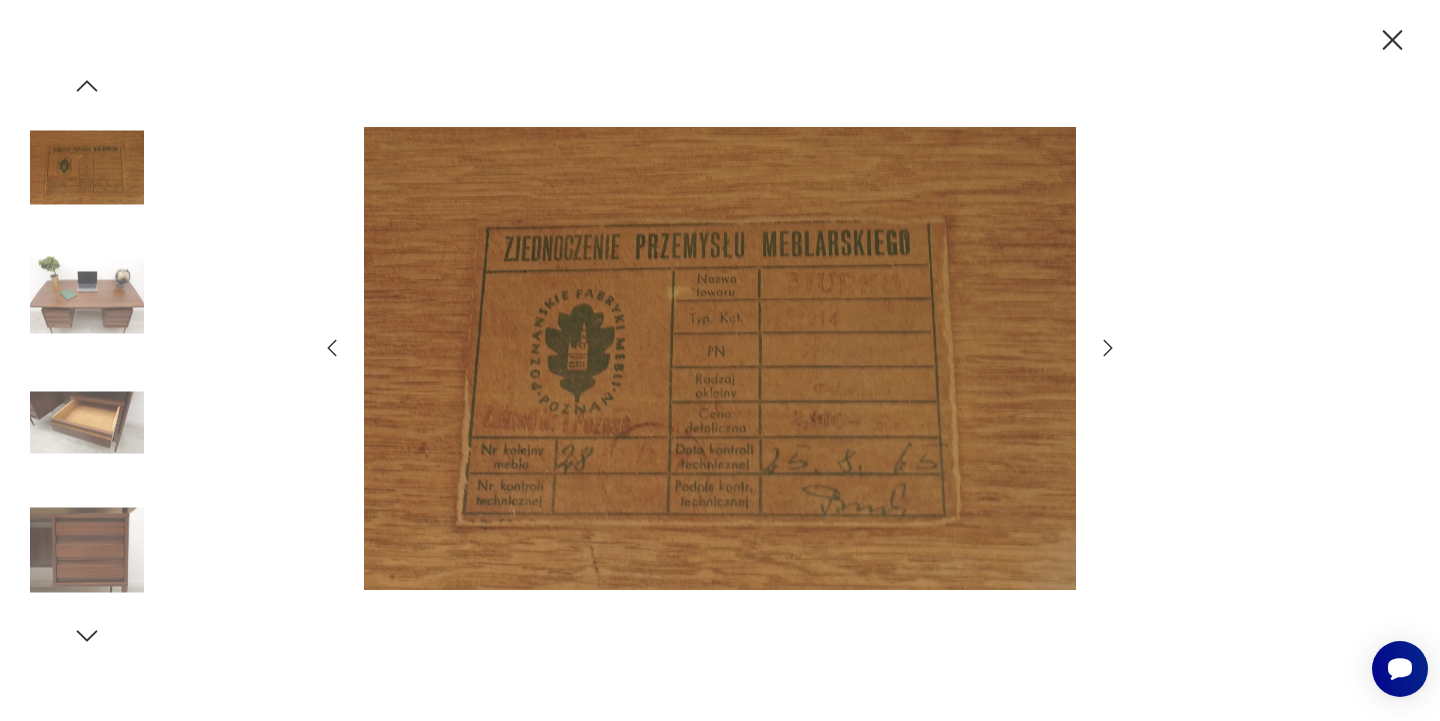 click 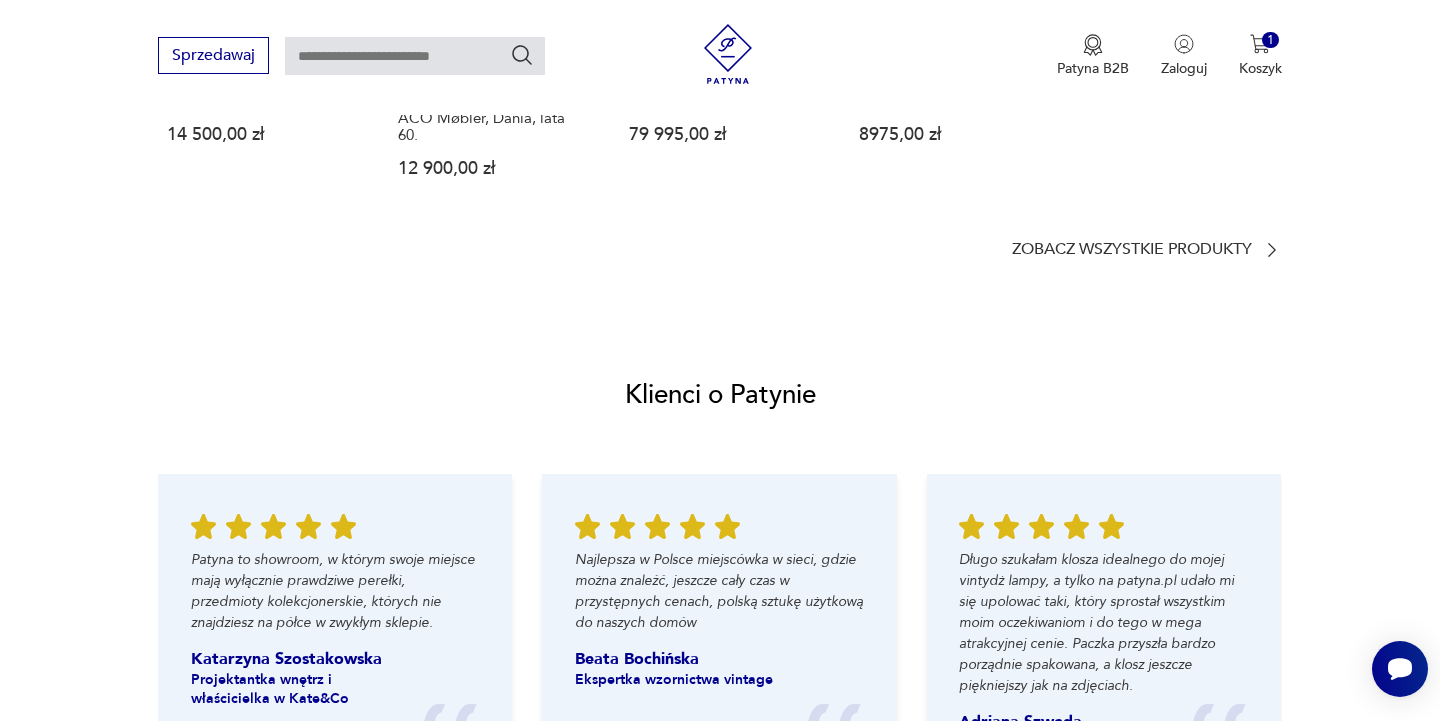 scroll, scrollTop: 1762, scrollLeft: 0, axis: vertical 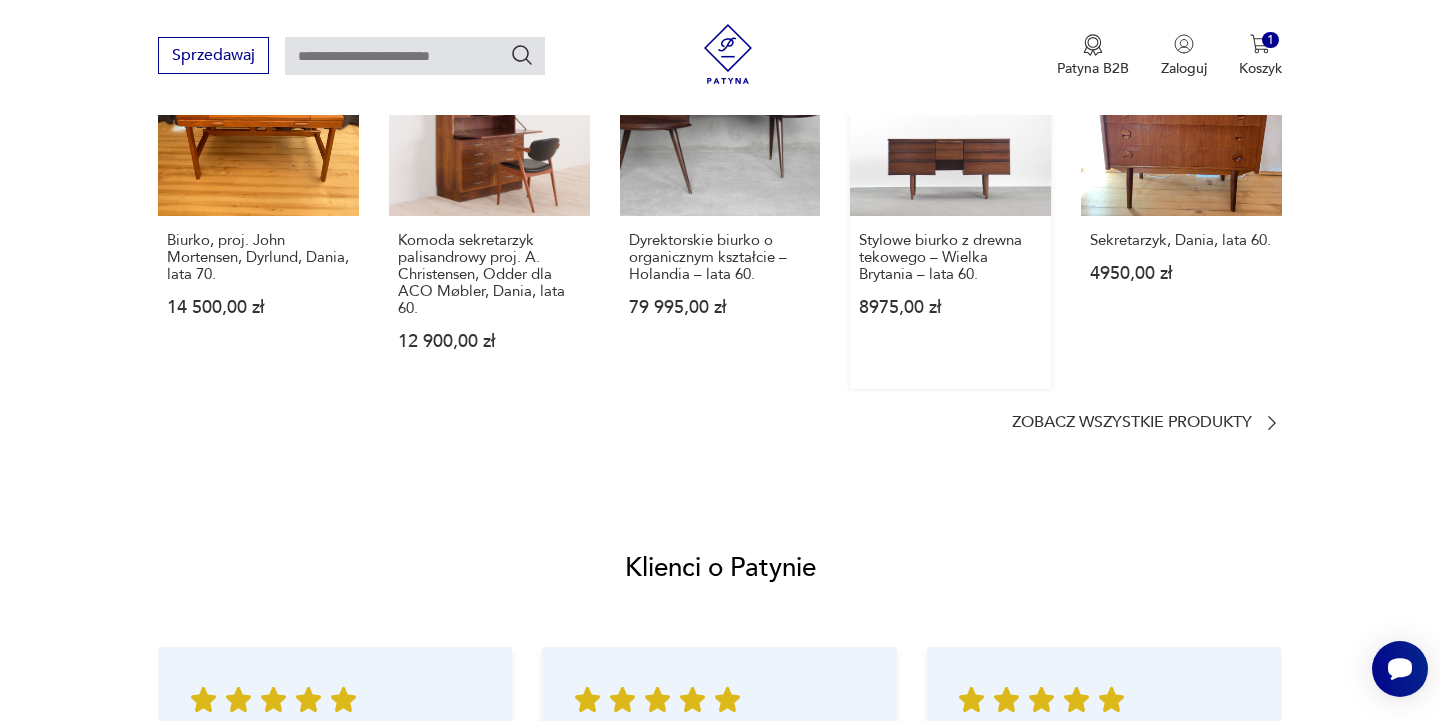 click on "Stylowe biurko z drewna tekowego – Wielka Brytania – lata [YEAR]. [PRICE]" at bounding box center (950, 202) 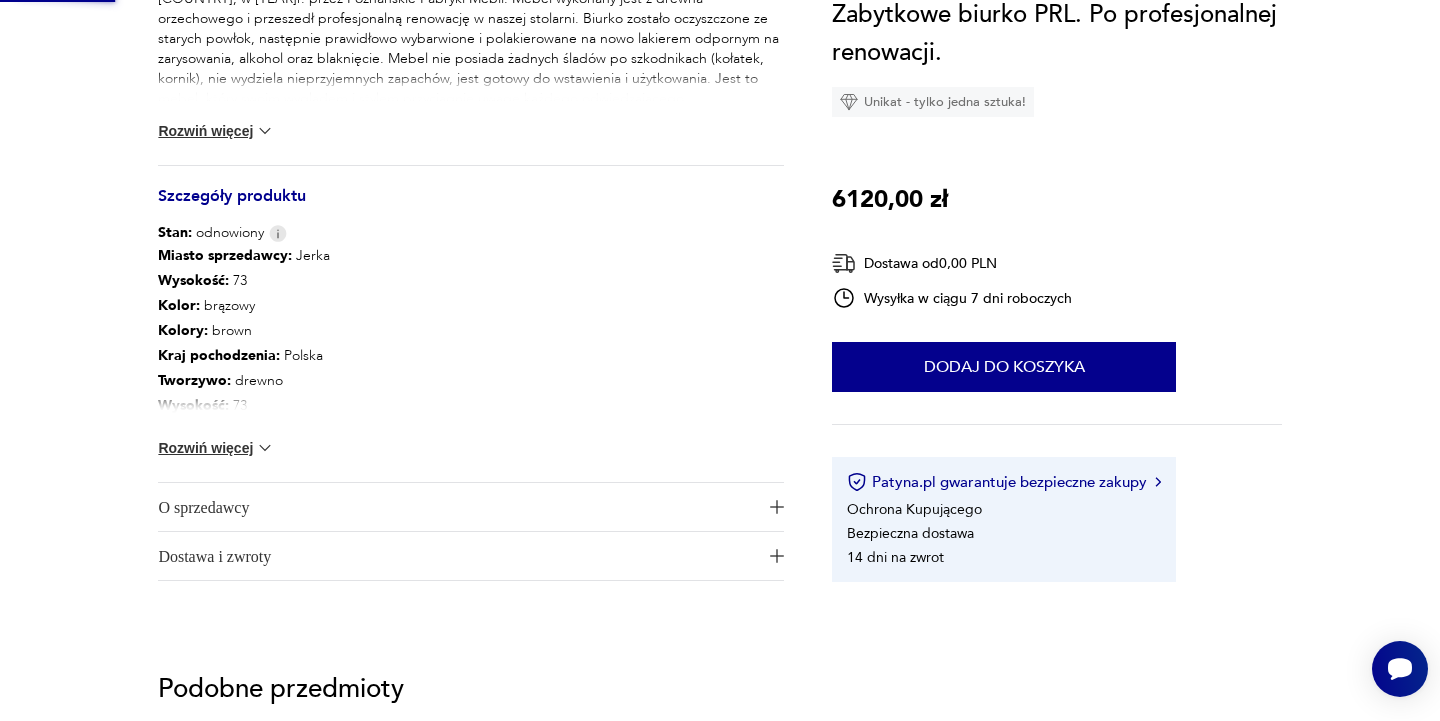 scroll, scrollTop: 0, scrollLeft: 0, axis: both 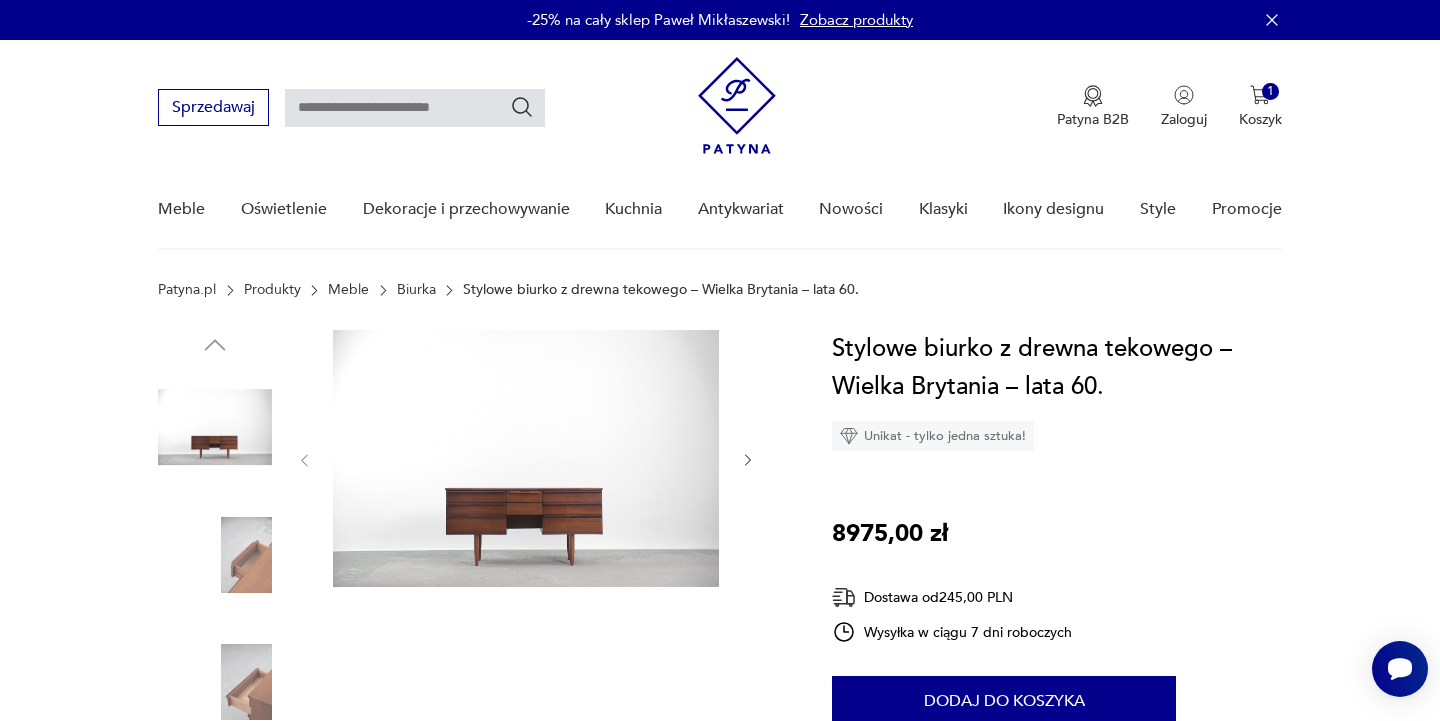 click on "Biurka" at bounding box center [416, 290] 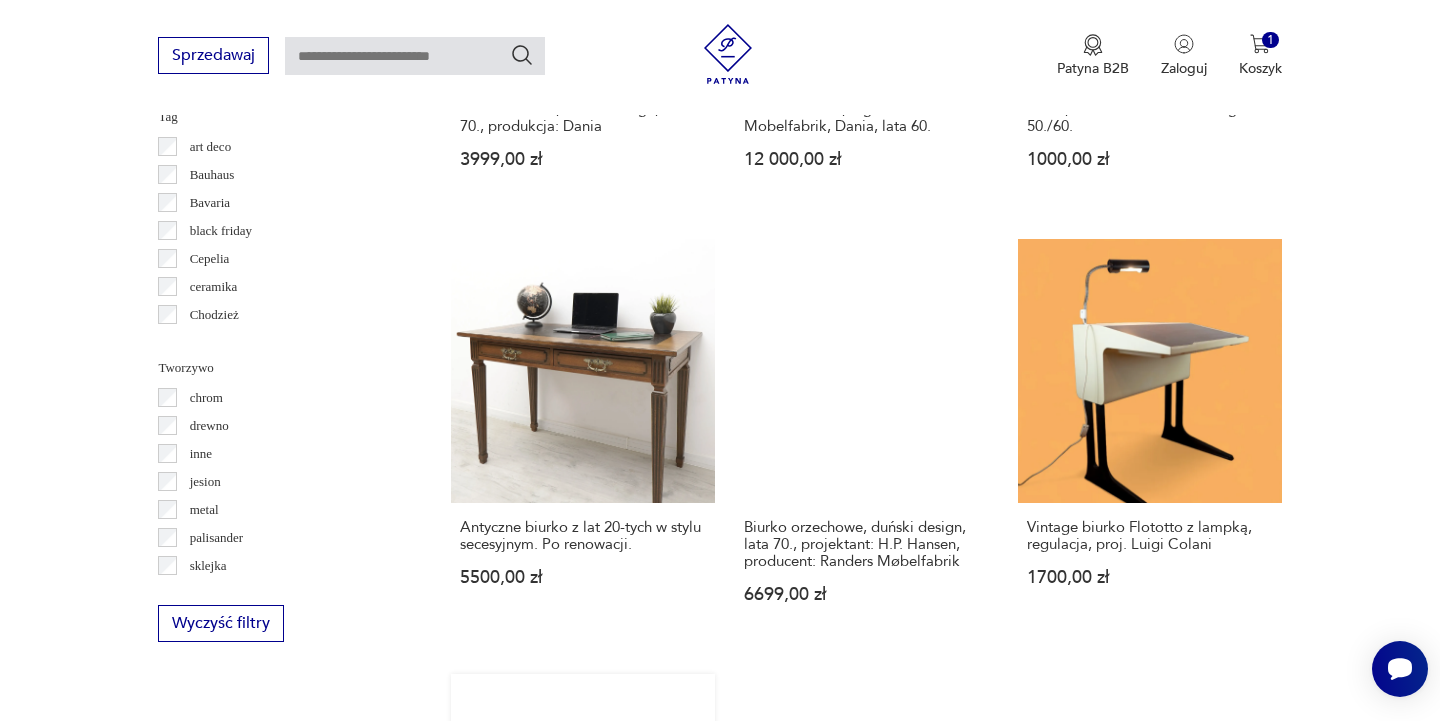scroll, scrollTop: 1971, scrollLeft: 0, axis: vertical 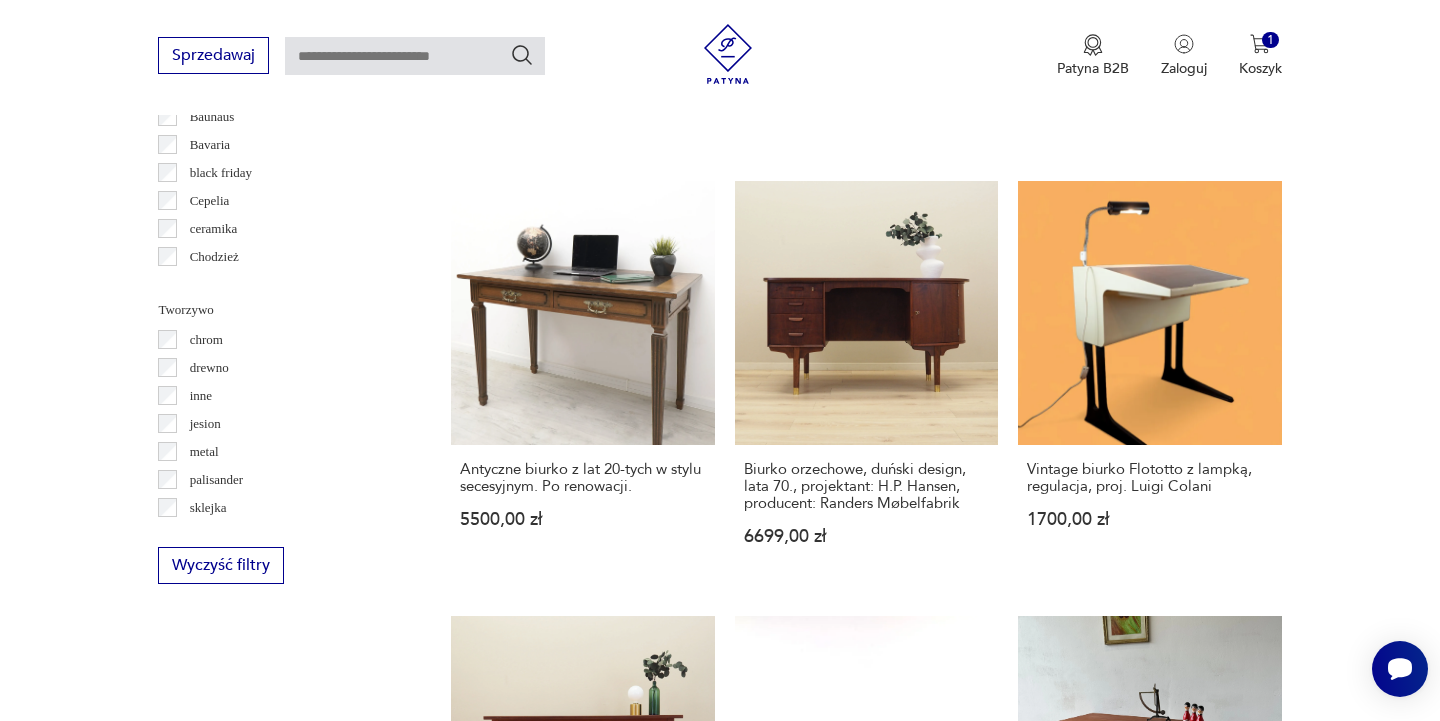 click on "6" at bounding box center [1050, 1489] 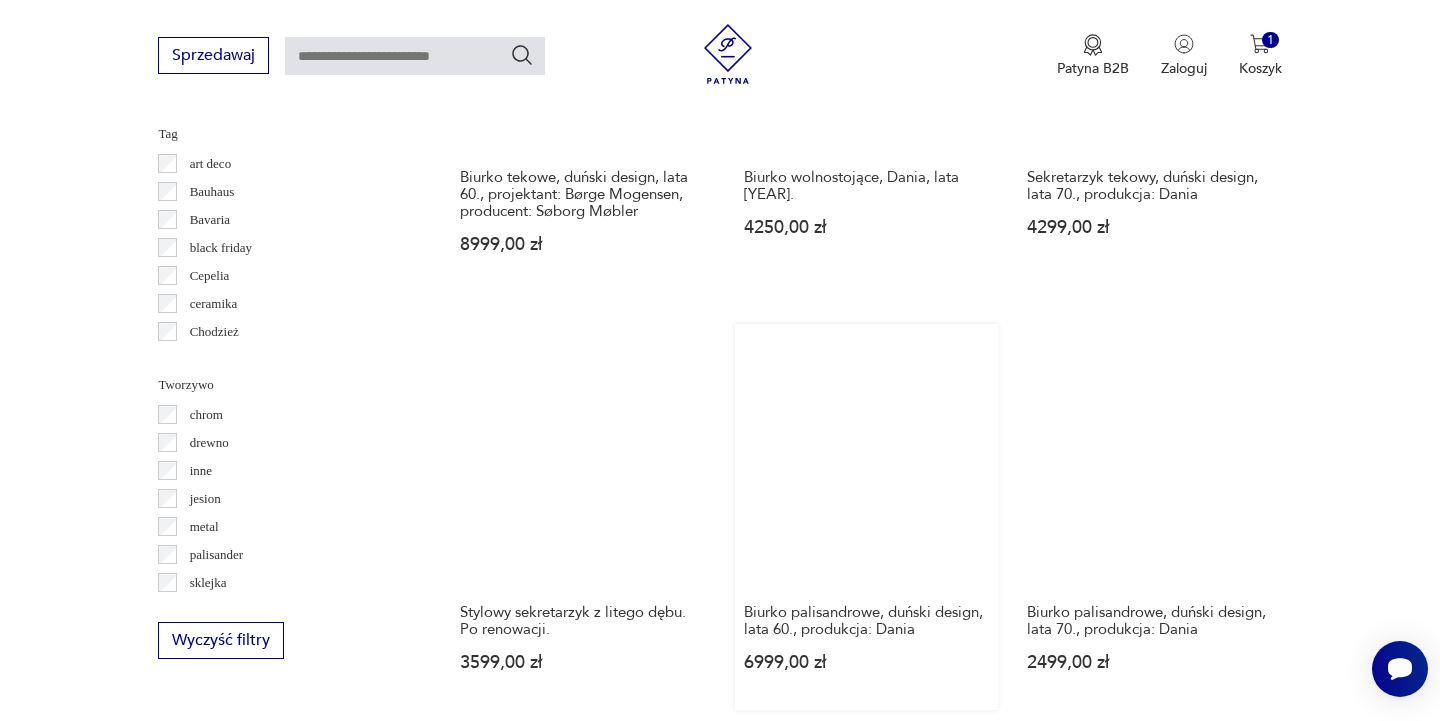 scroll, scrollTop: 1897, scrollLeft: 0, axis: vertical 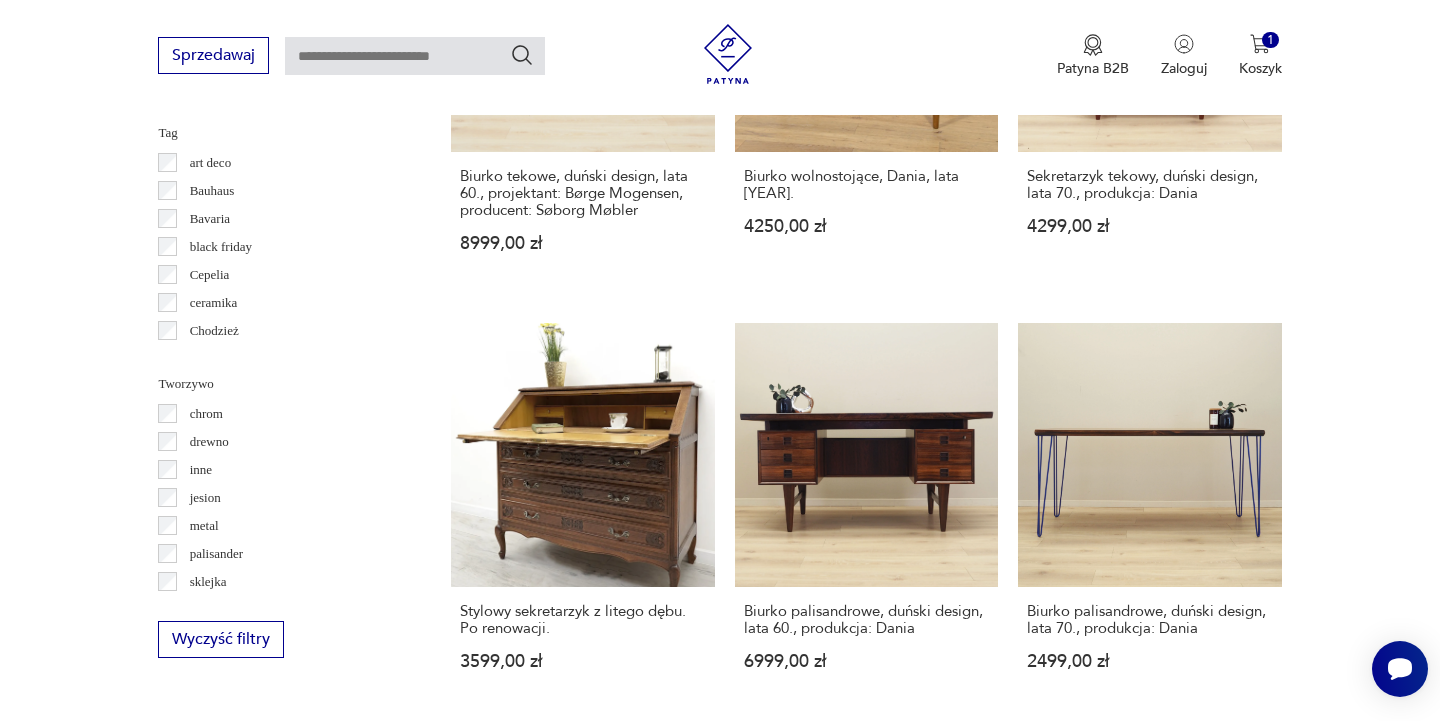 click on "7" at bounding box center (1050, 1631) 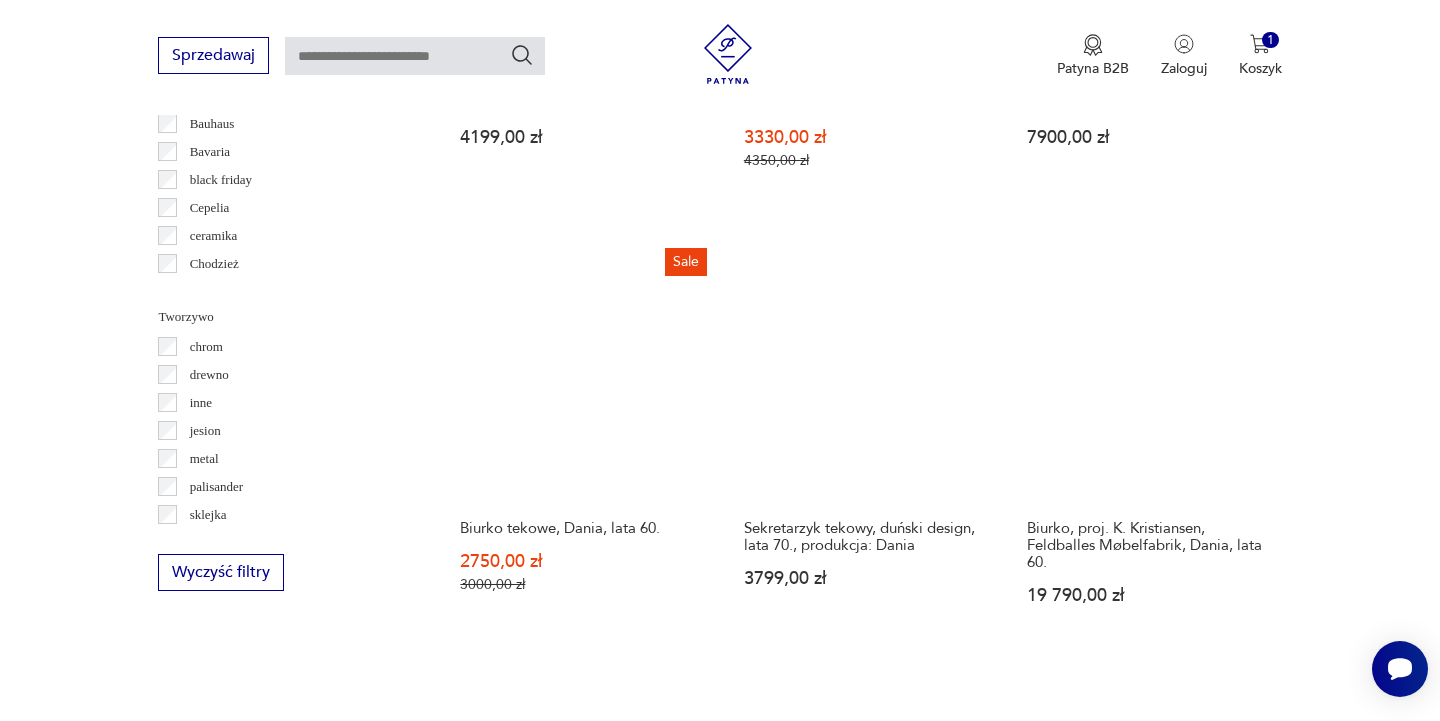 scroll, scrollTop: 1967, scrollLeft: 0, axis: vertical 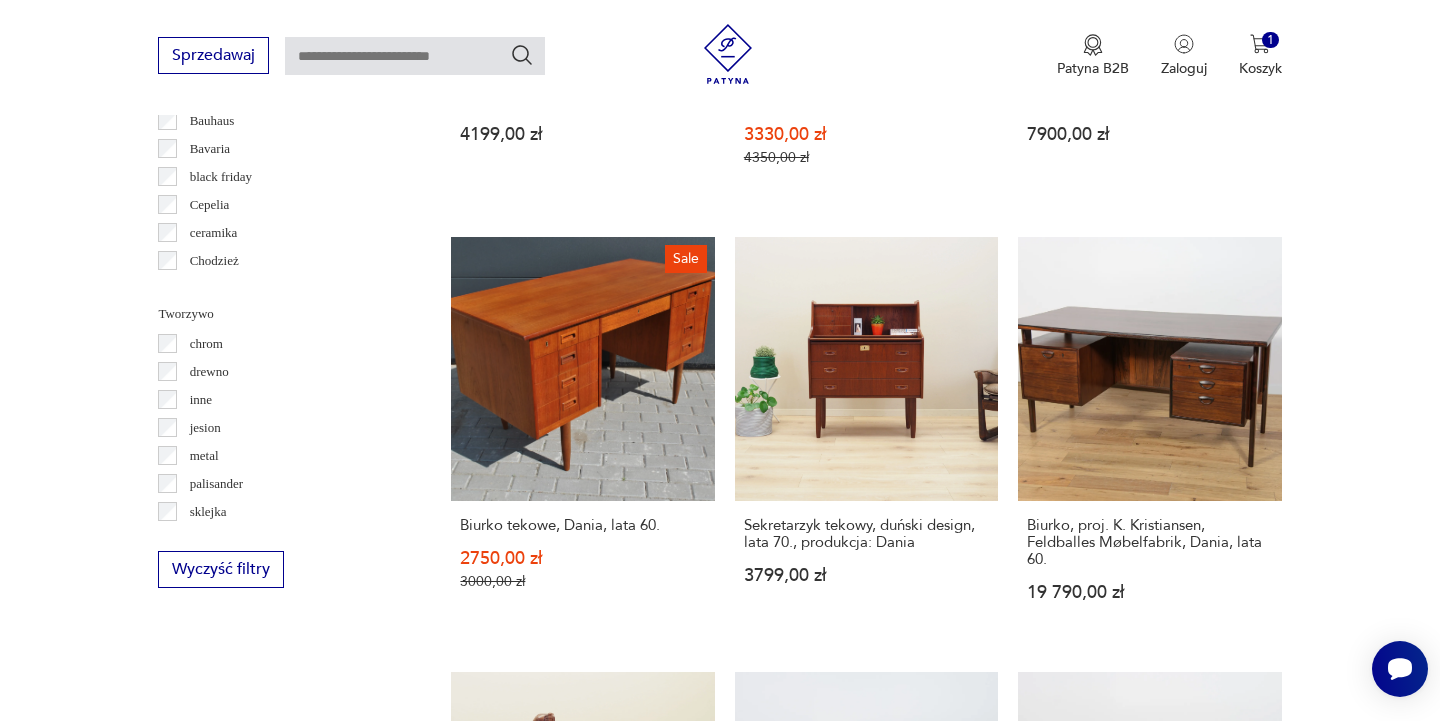 click on "8" at bounding box center [1050, 1562] 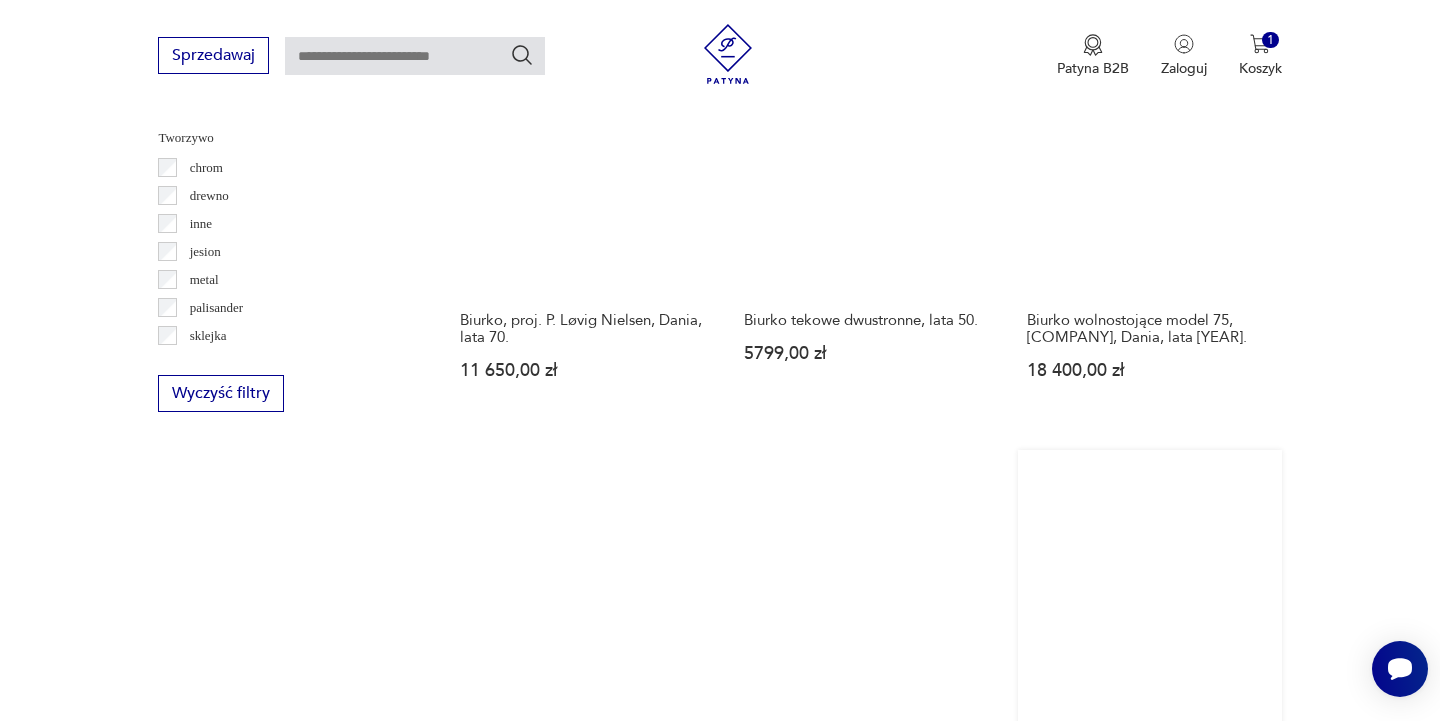scroll, scrollTop: 2152, scrollLeft: 0, axis: vertical 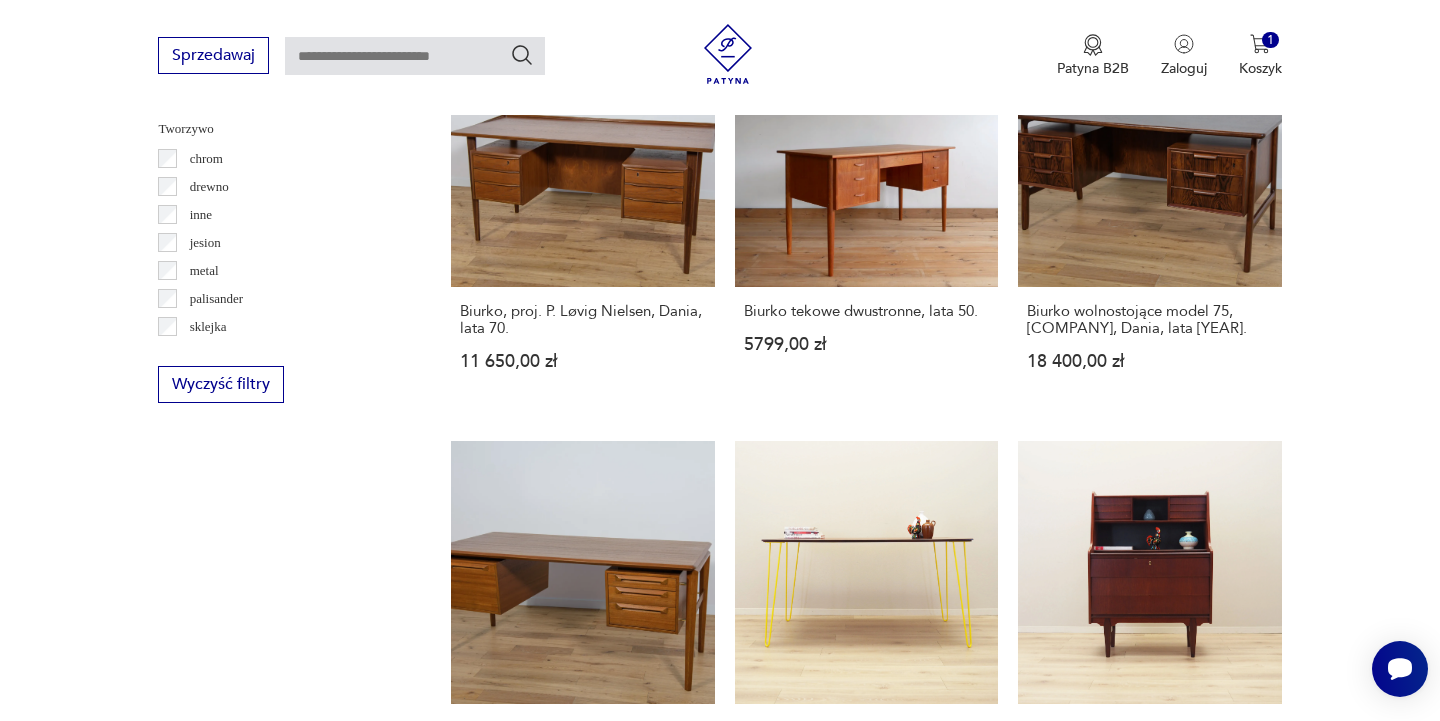 click on "9" at bounding box center (1050, 1331) 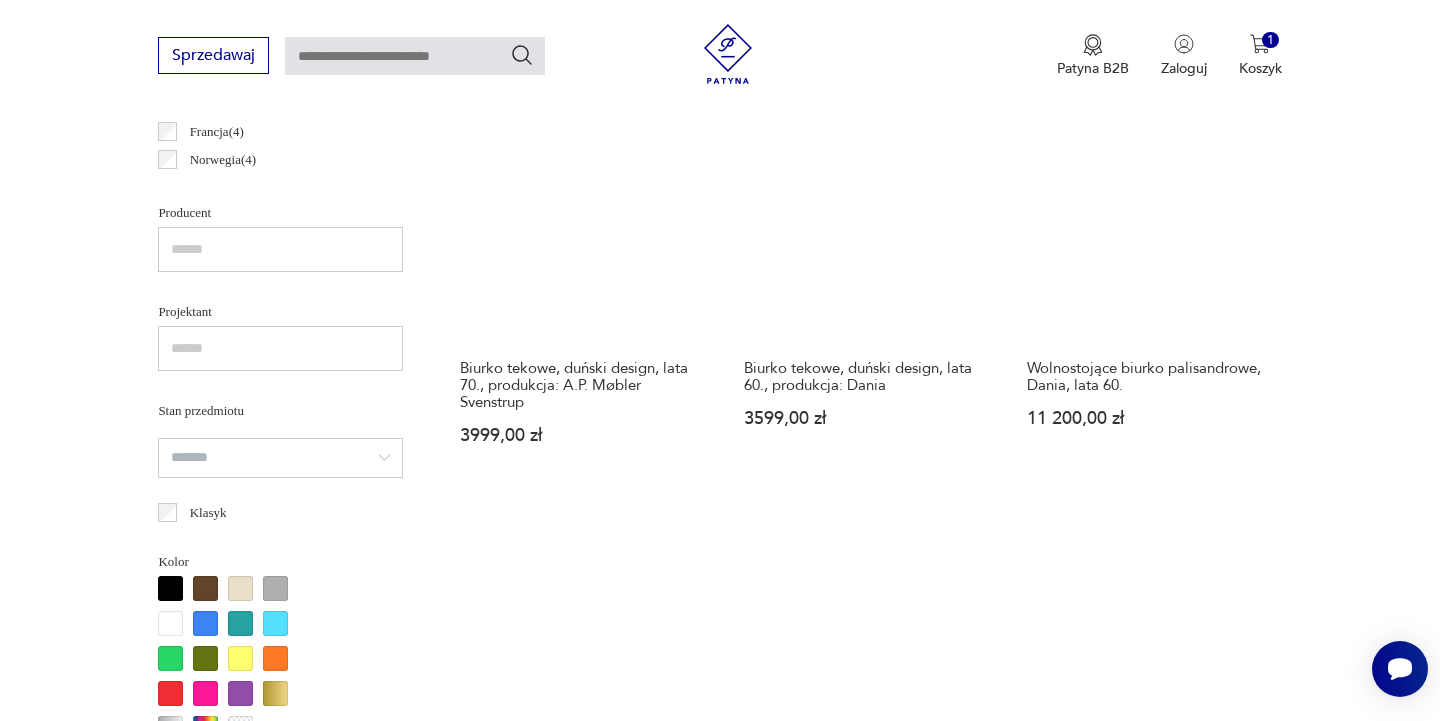 scroll, scrollTop: 1075, scrollLeft: 0, axis: vertical 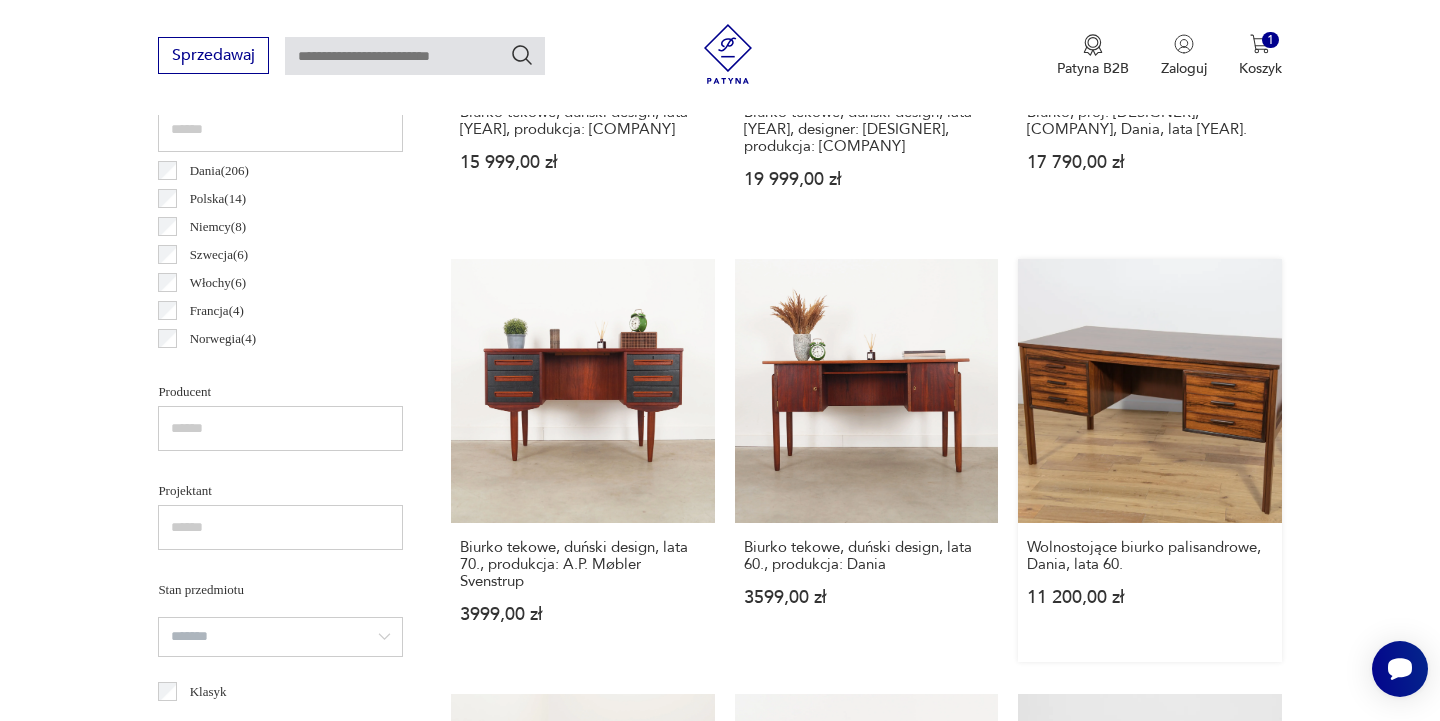 click on "Wolnostojące biurko palisandrowe, Dania, lata [YEAR]. [PRICE]" at bounding box center (1149, 460) 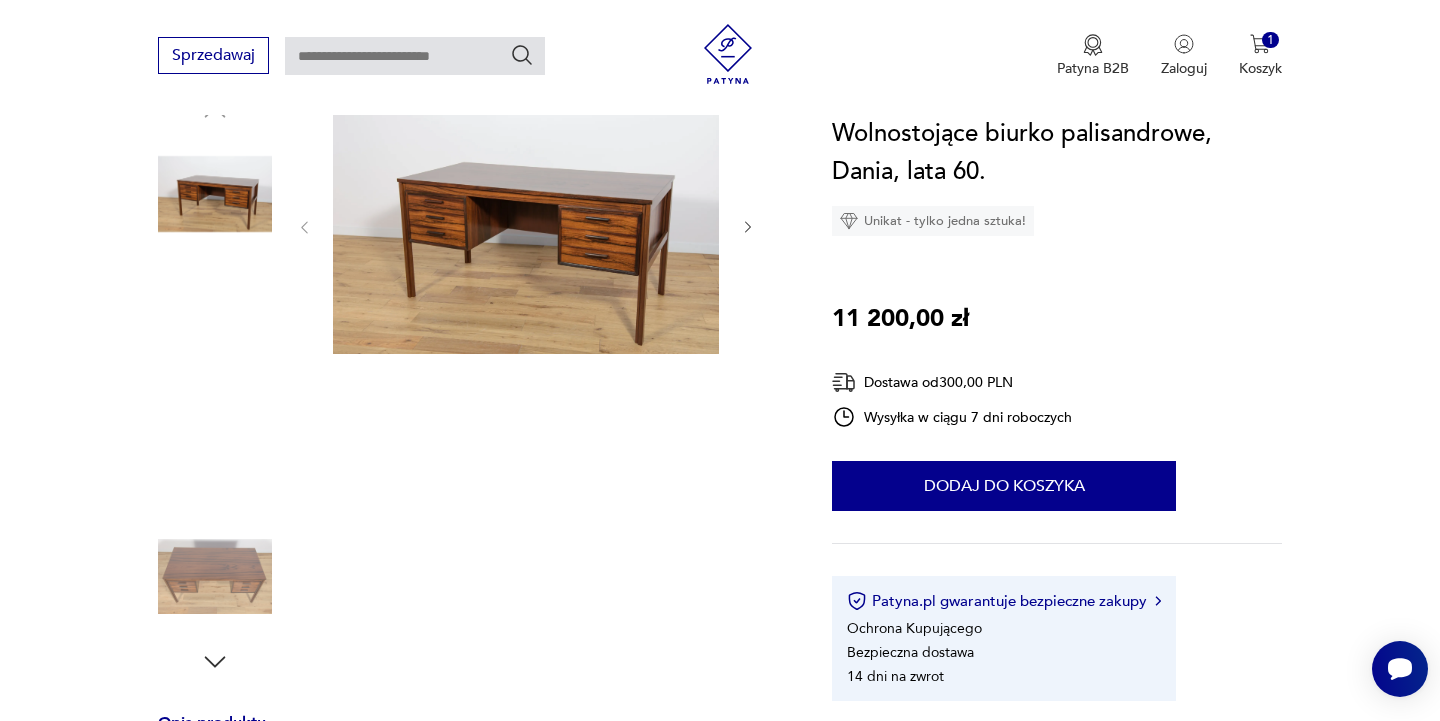 scroll, scrollTop: 159, scrollLeft: 0, axis: vertical 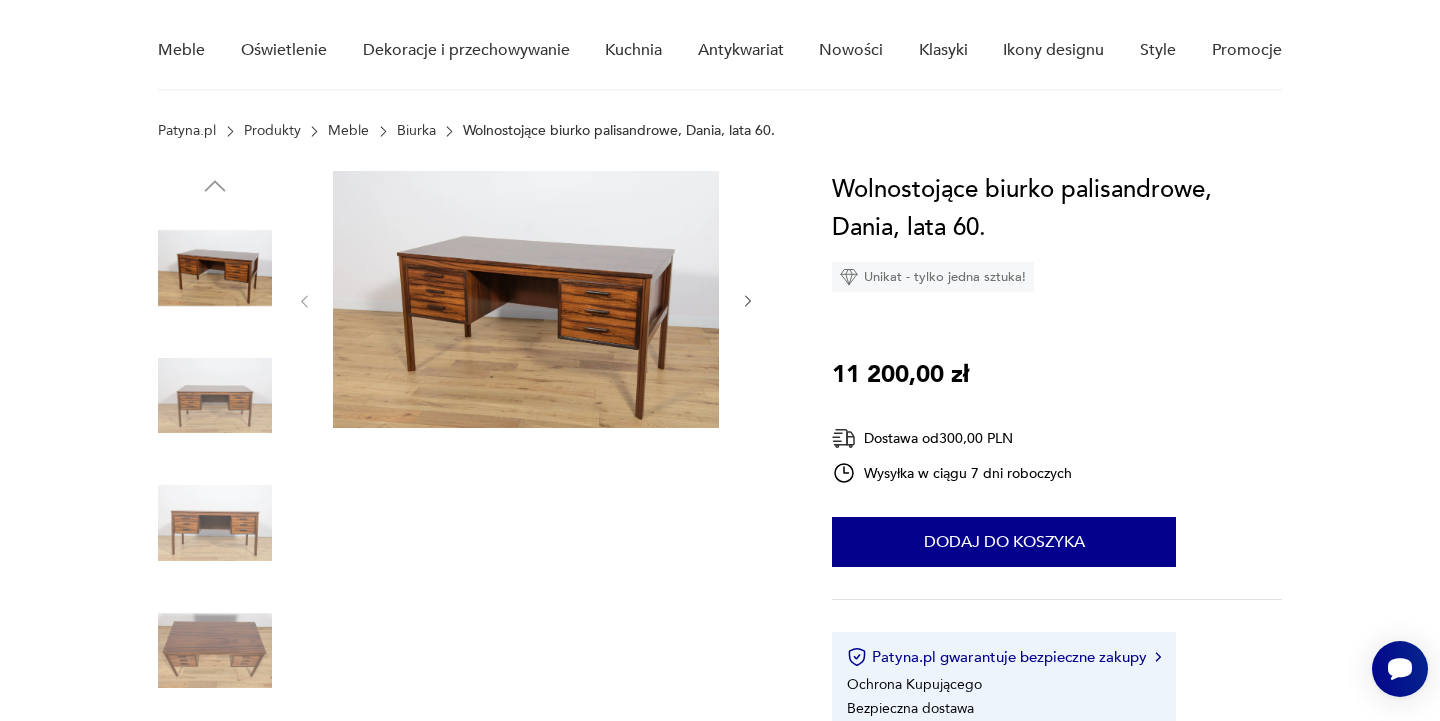 click at bounding box center [526, 299] 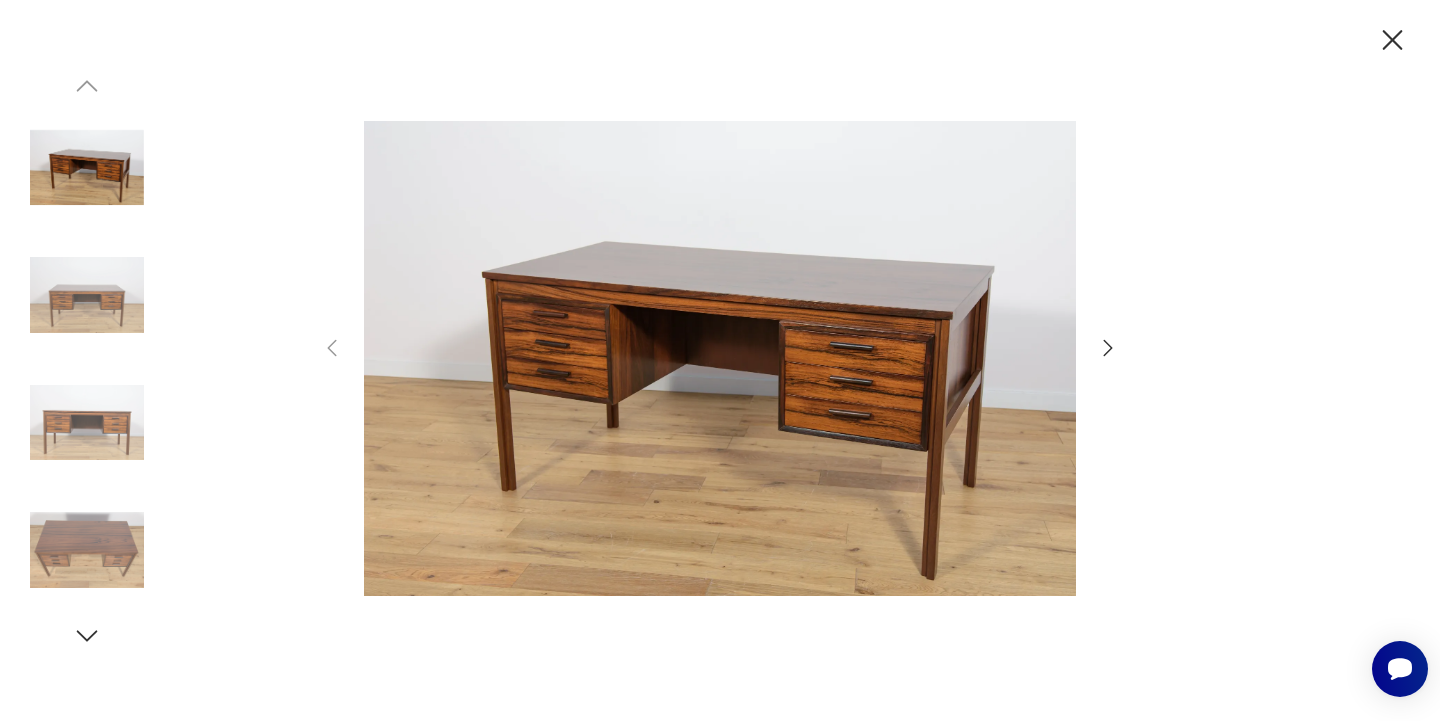 click 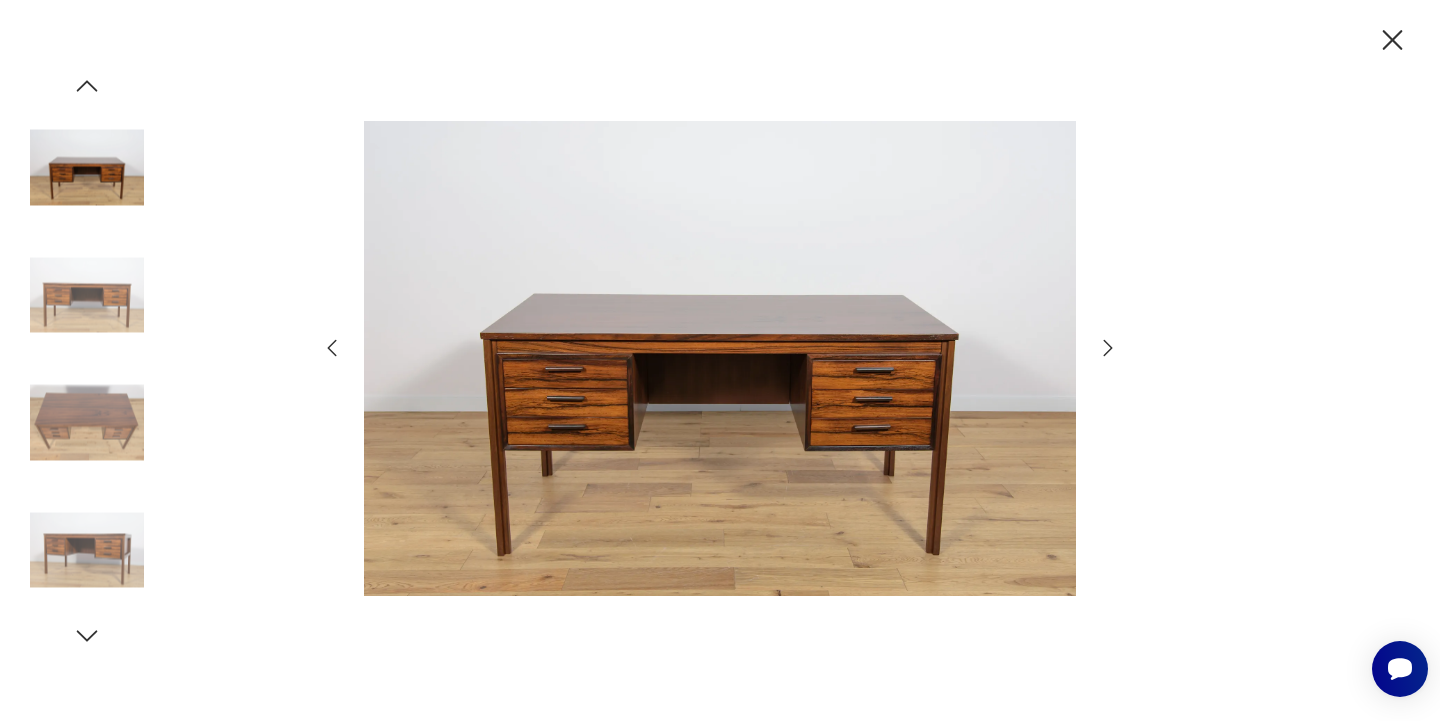 click 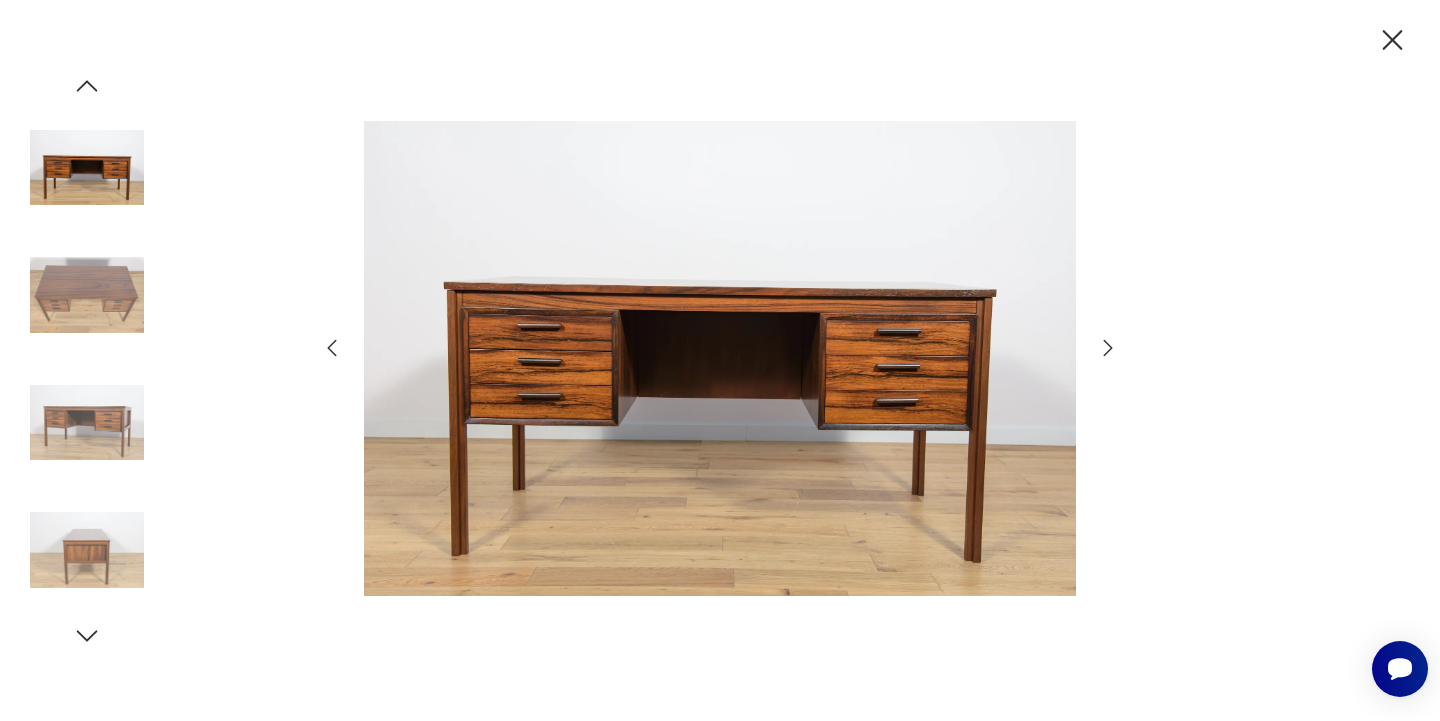 click 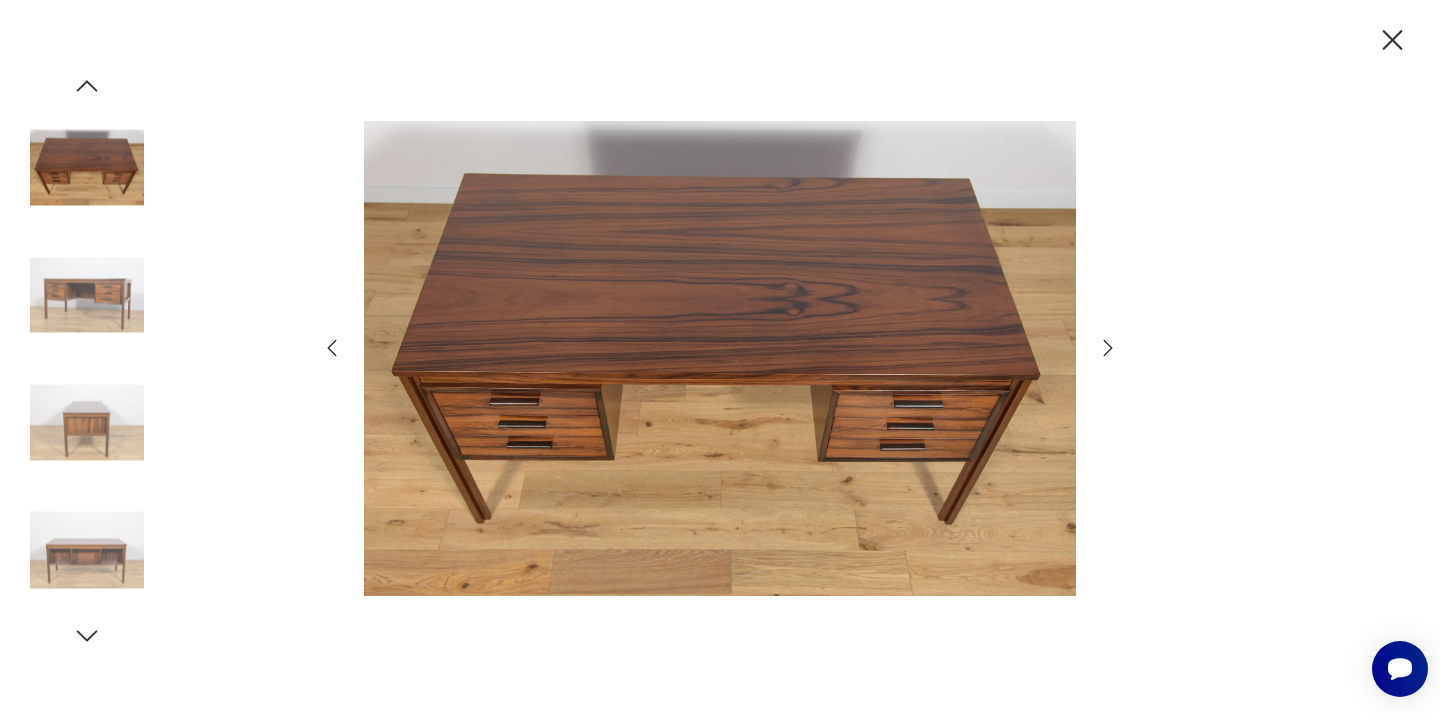 click 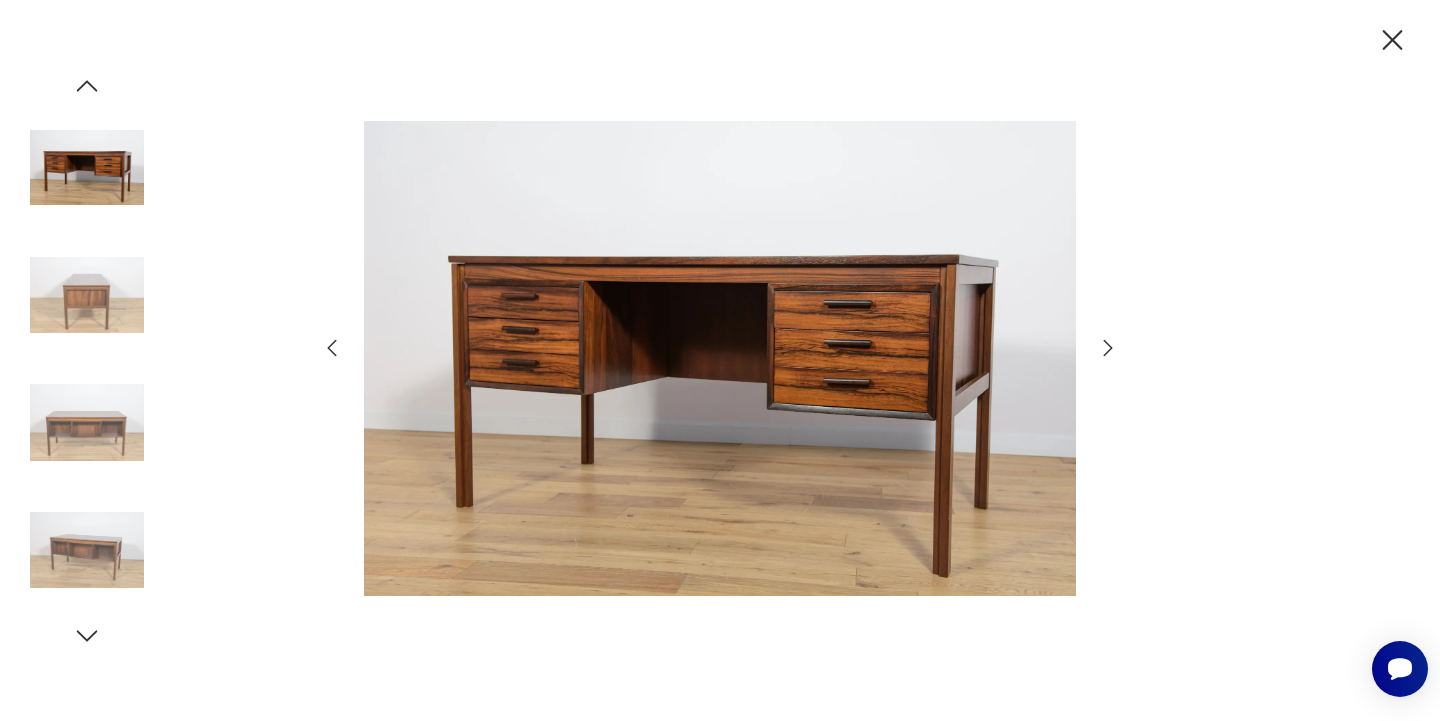 click 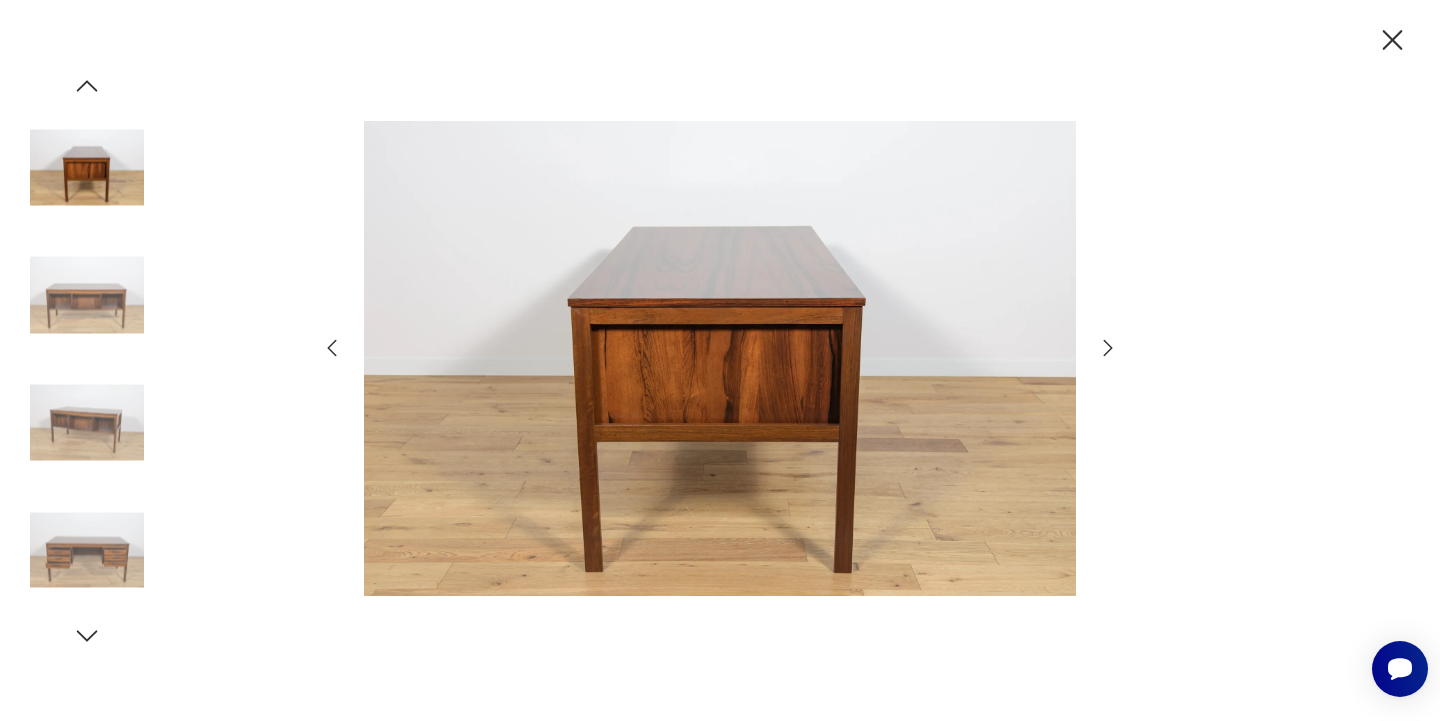 click 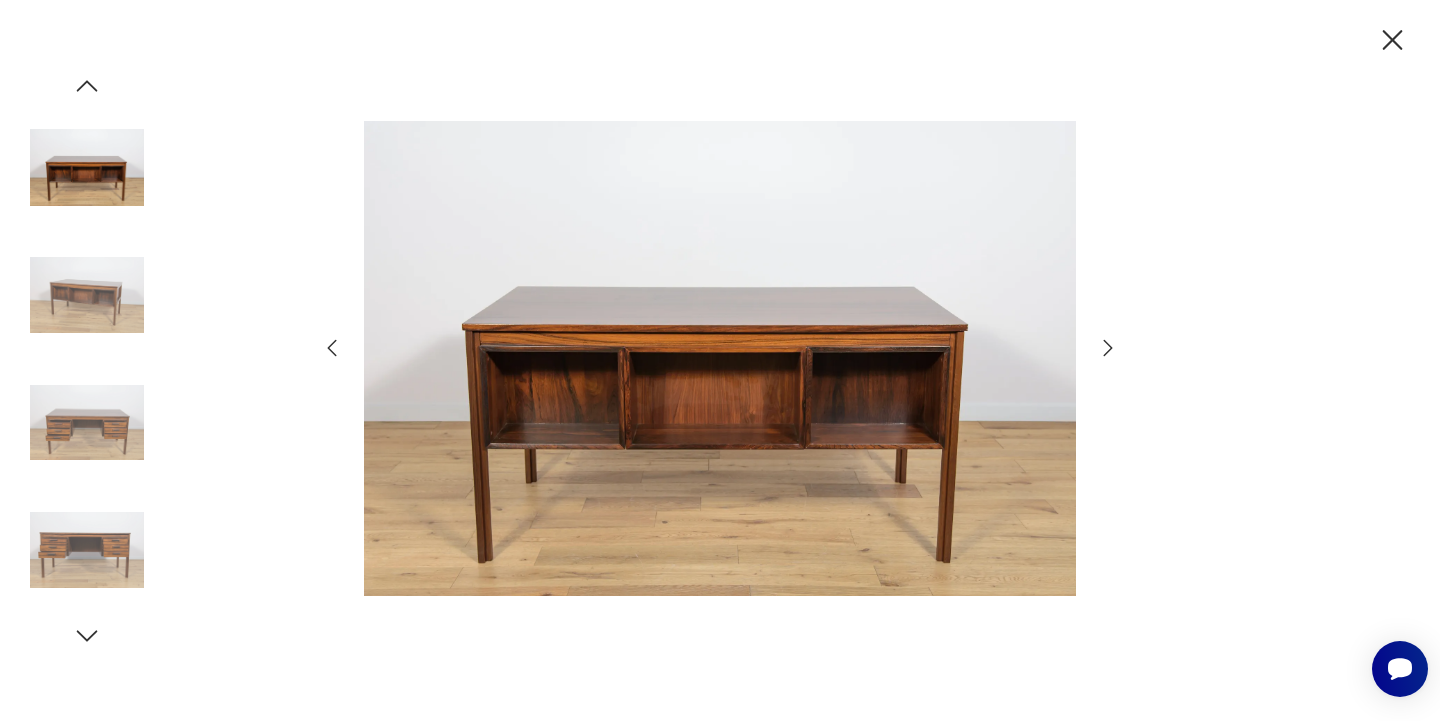 click 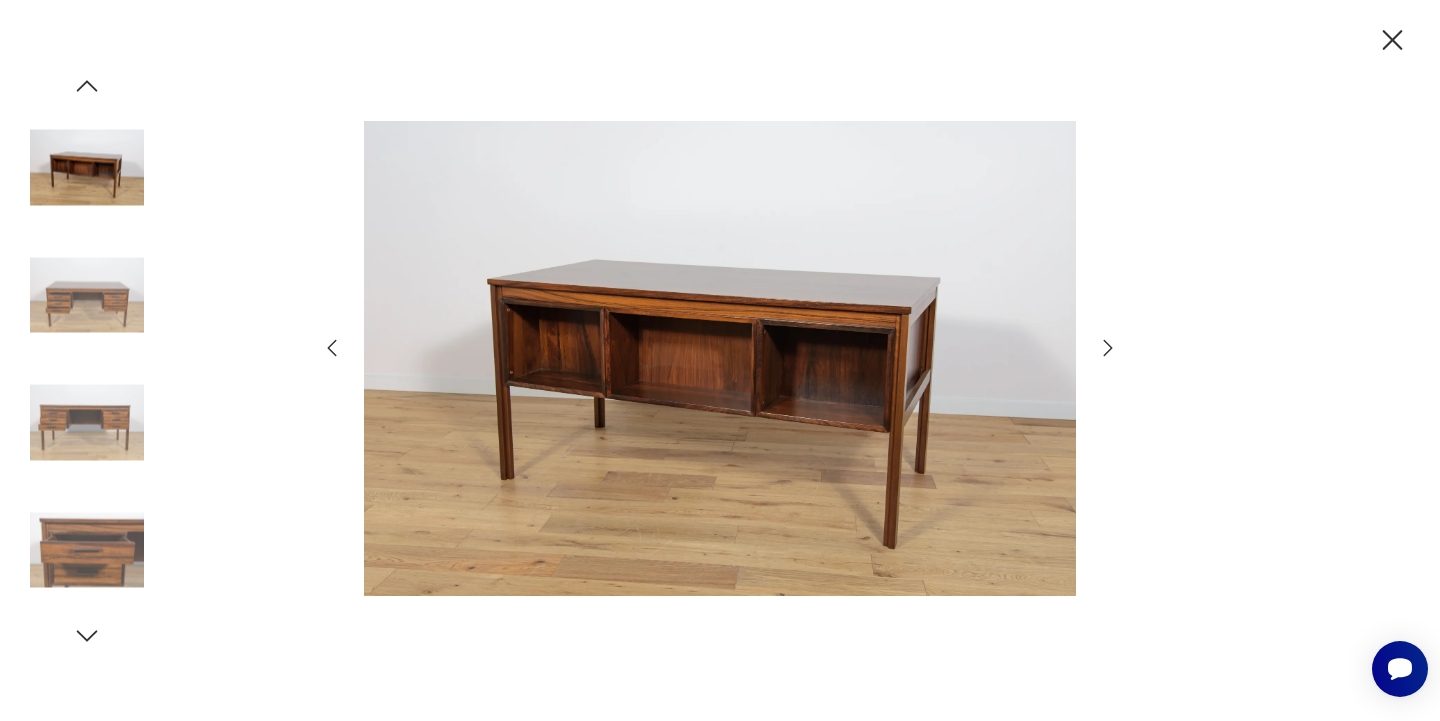 click 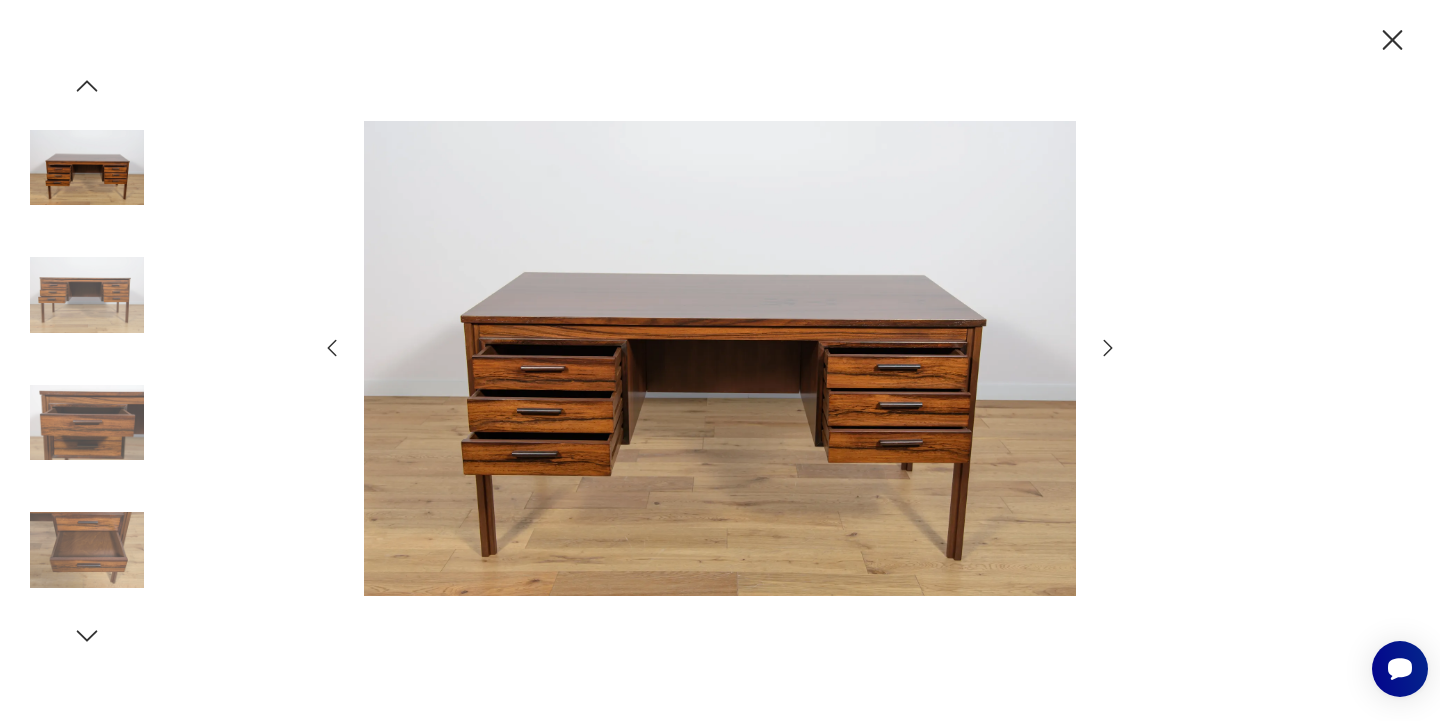click 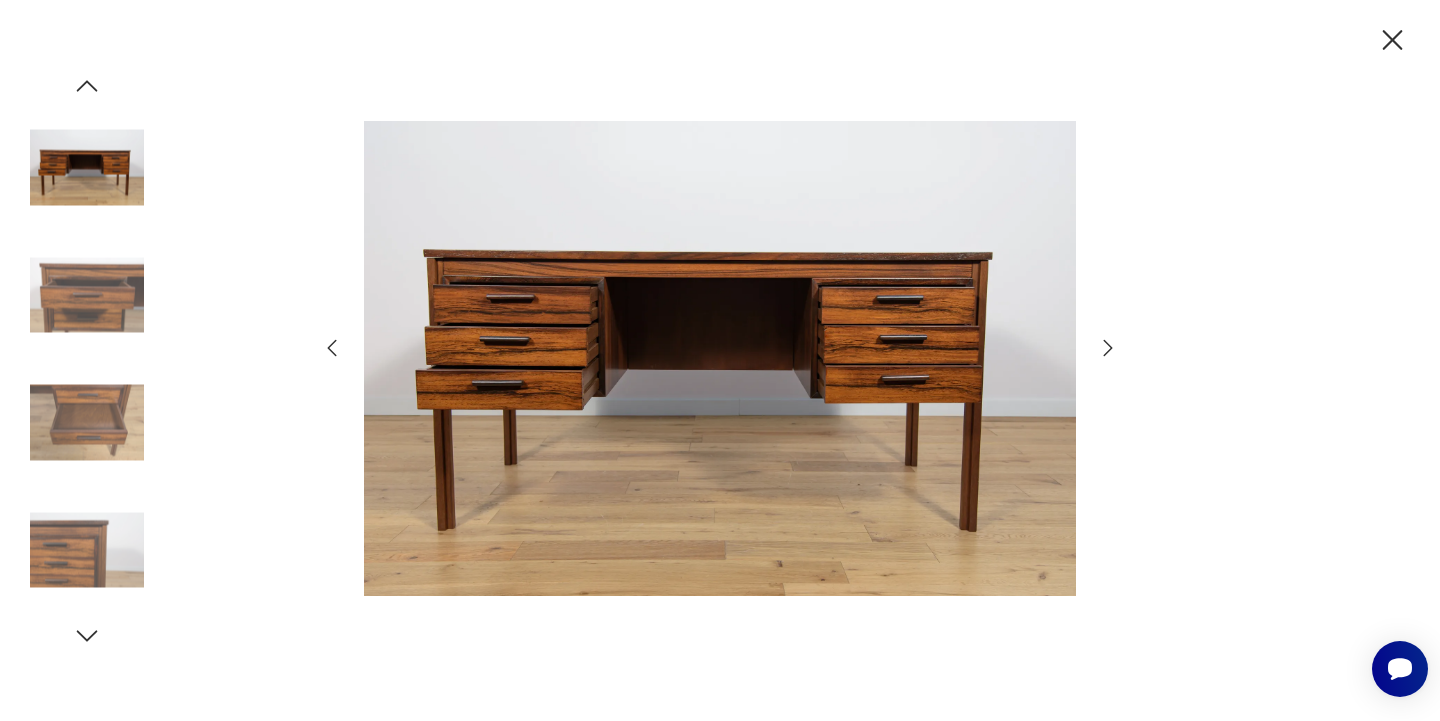click 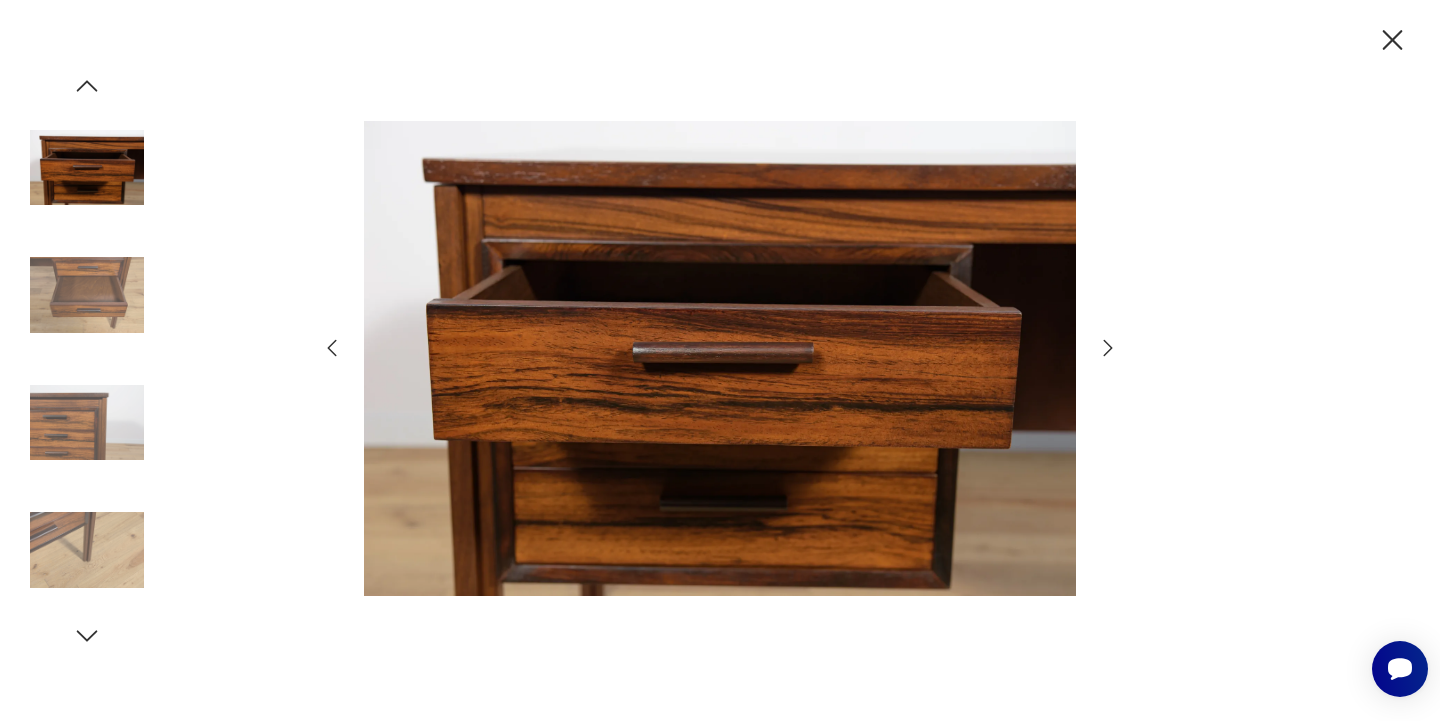 click 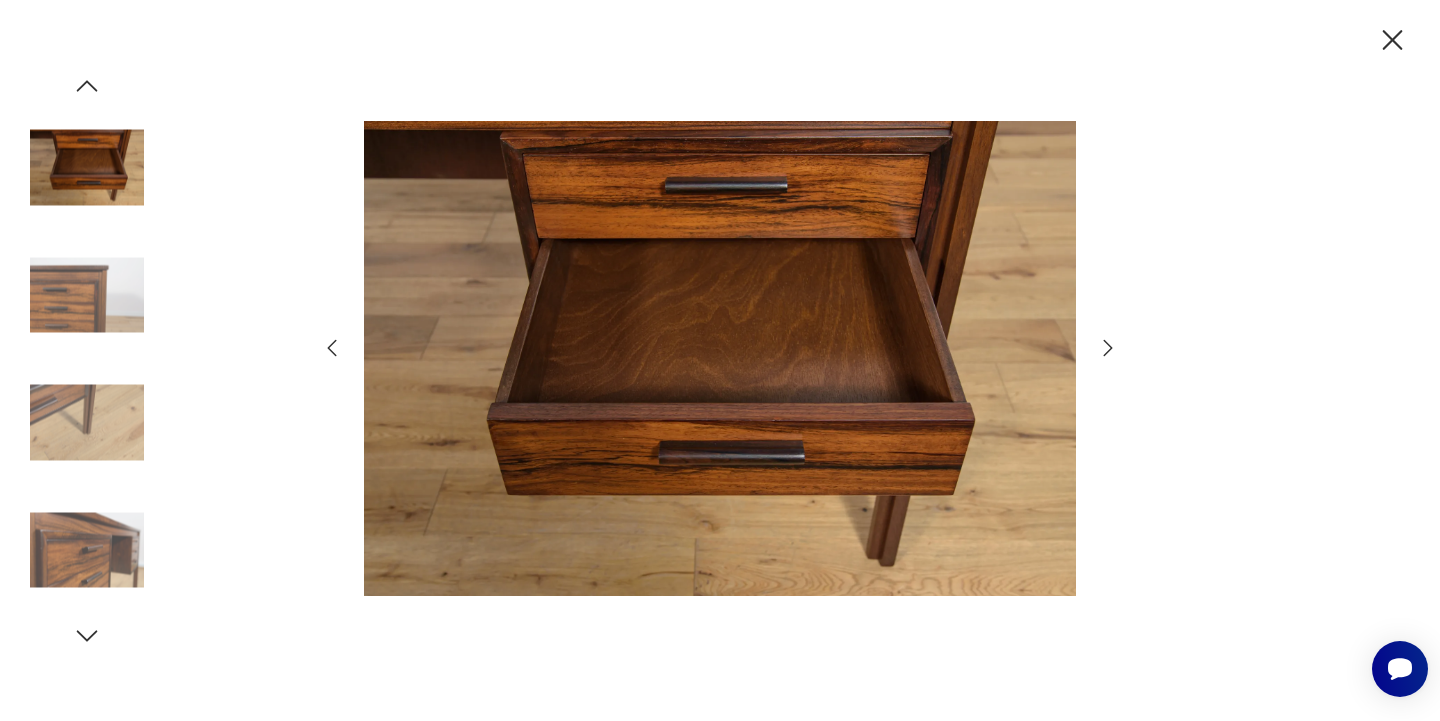 click 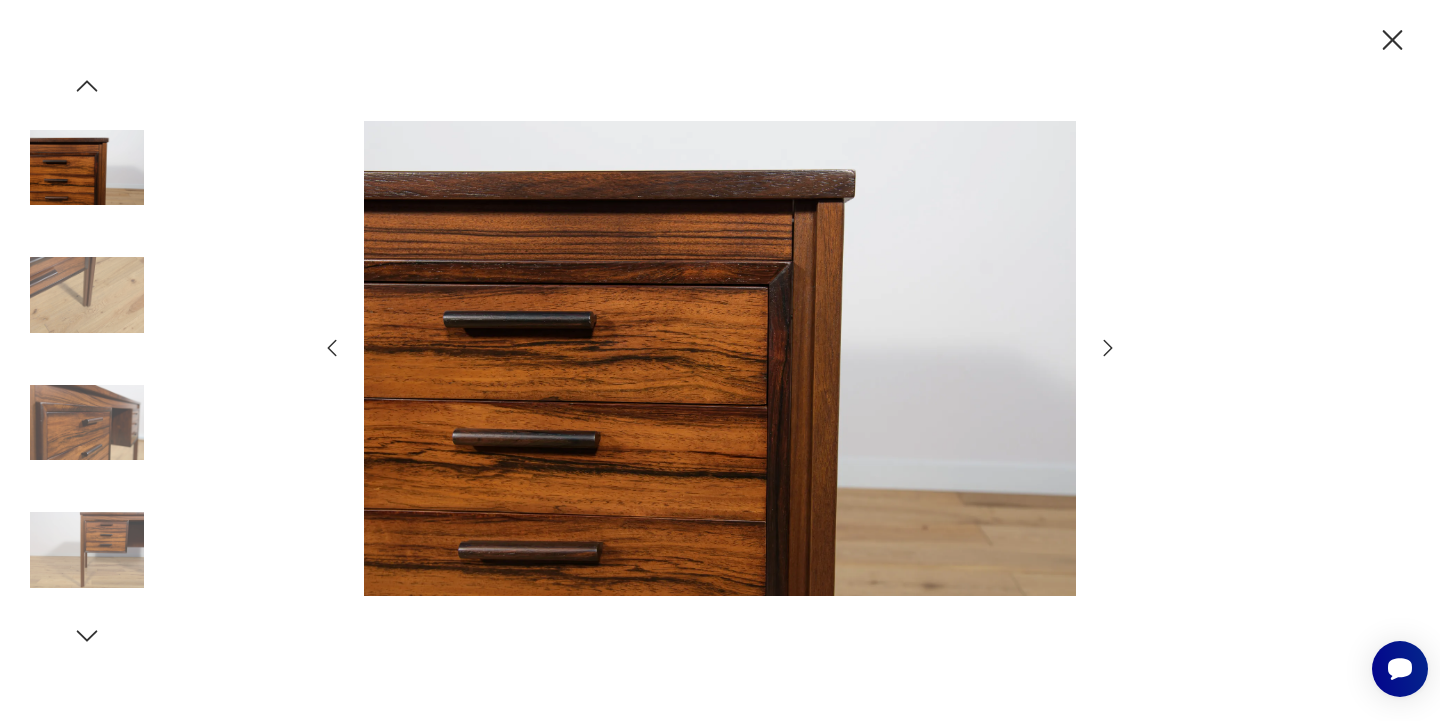 click 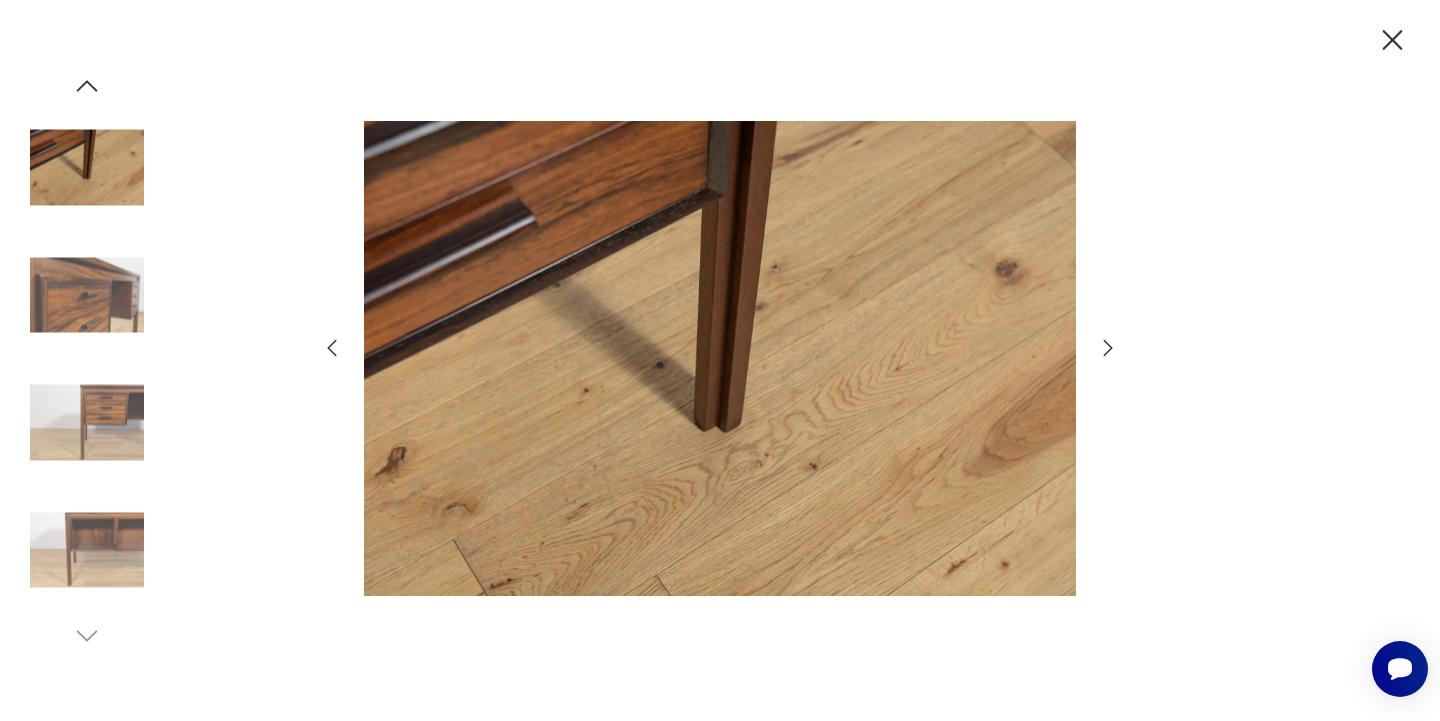 click 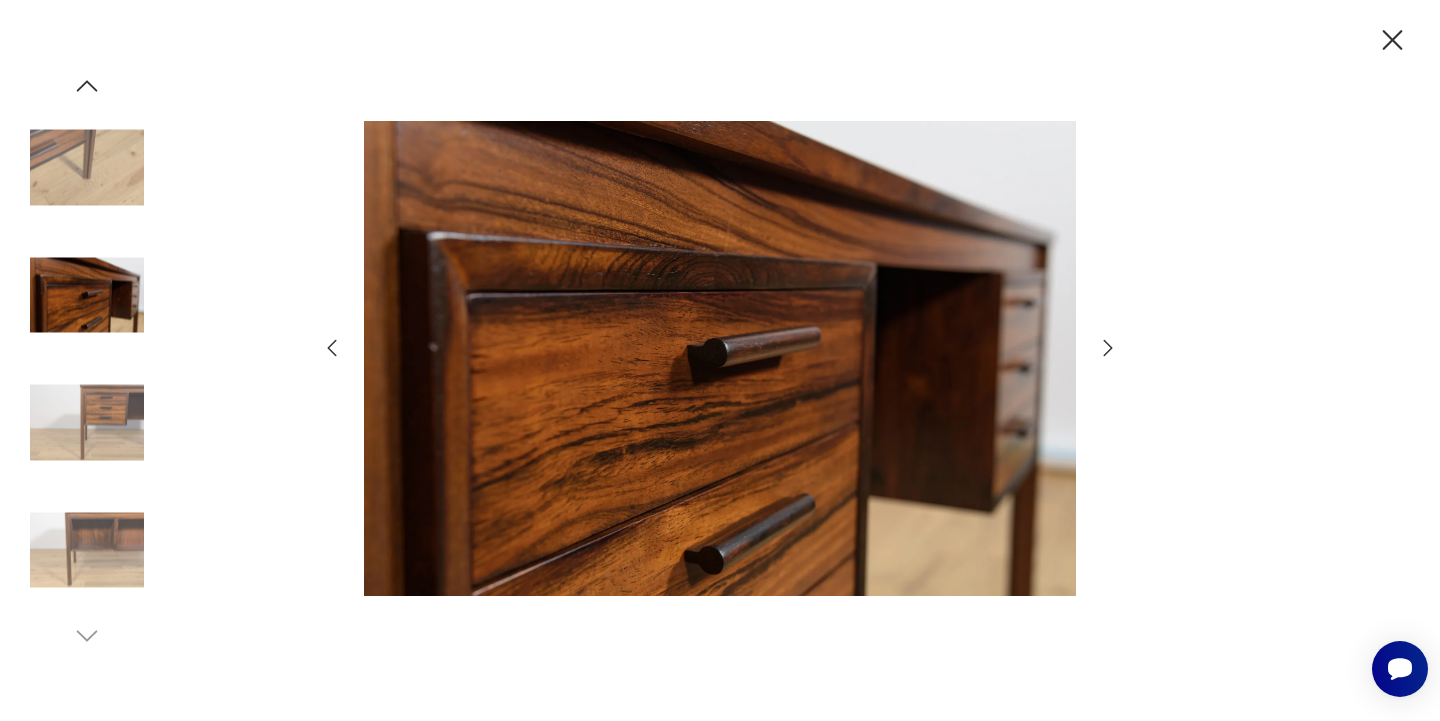 click 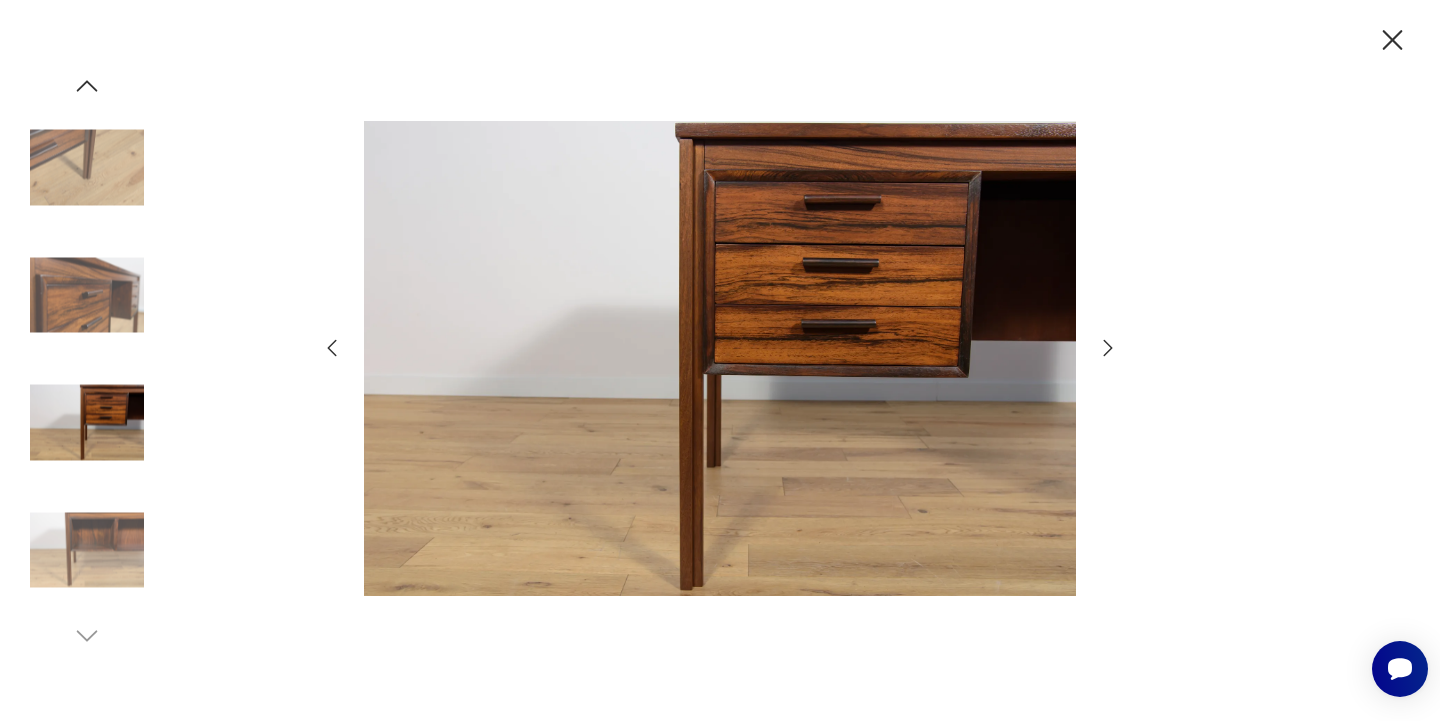 click 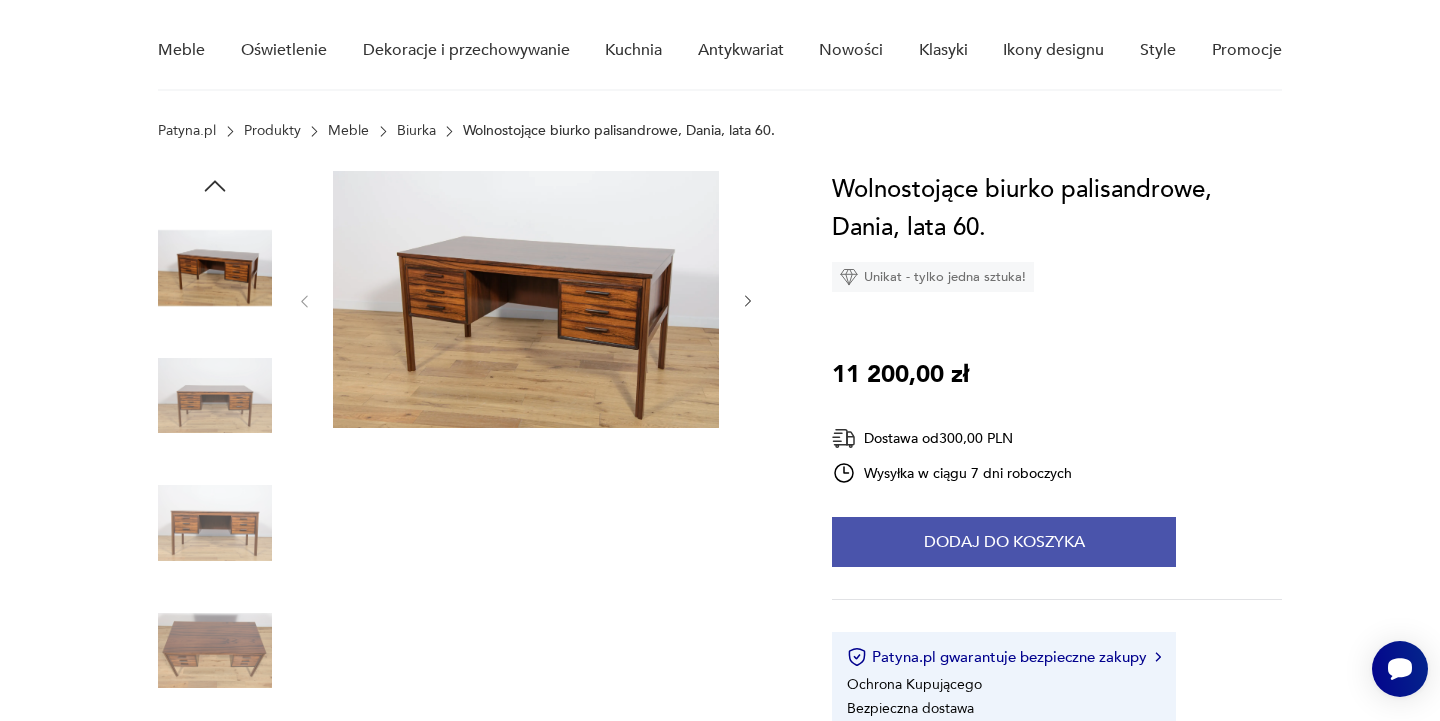 click on "Dodaj do koszyka" at bounding box center [1004, 542] 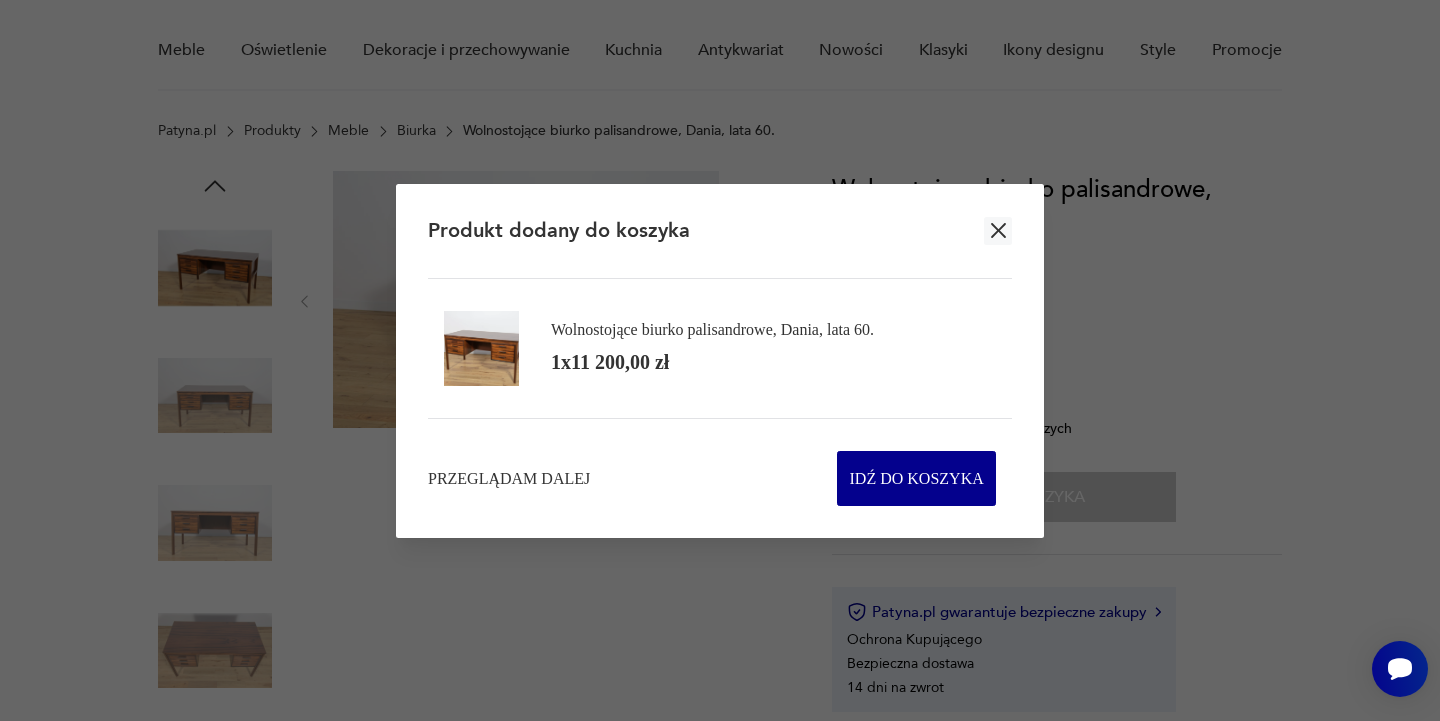 drag, startPoint x: 926, startPoint y: 473, endPoint x: 664, endPoint y: 473, distance: 262 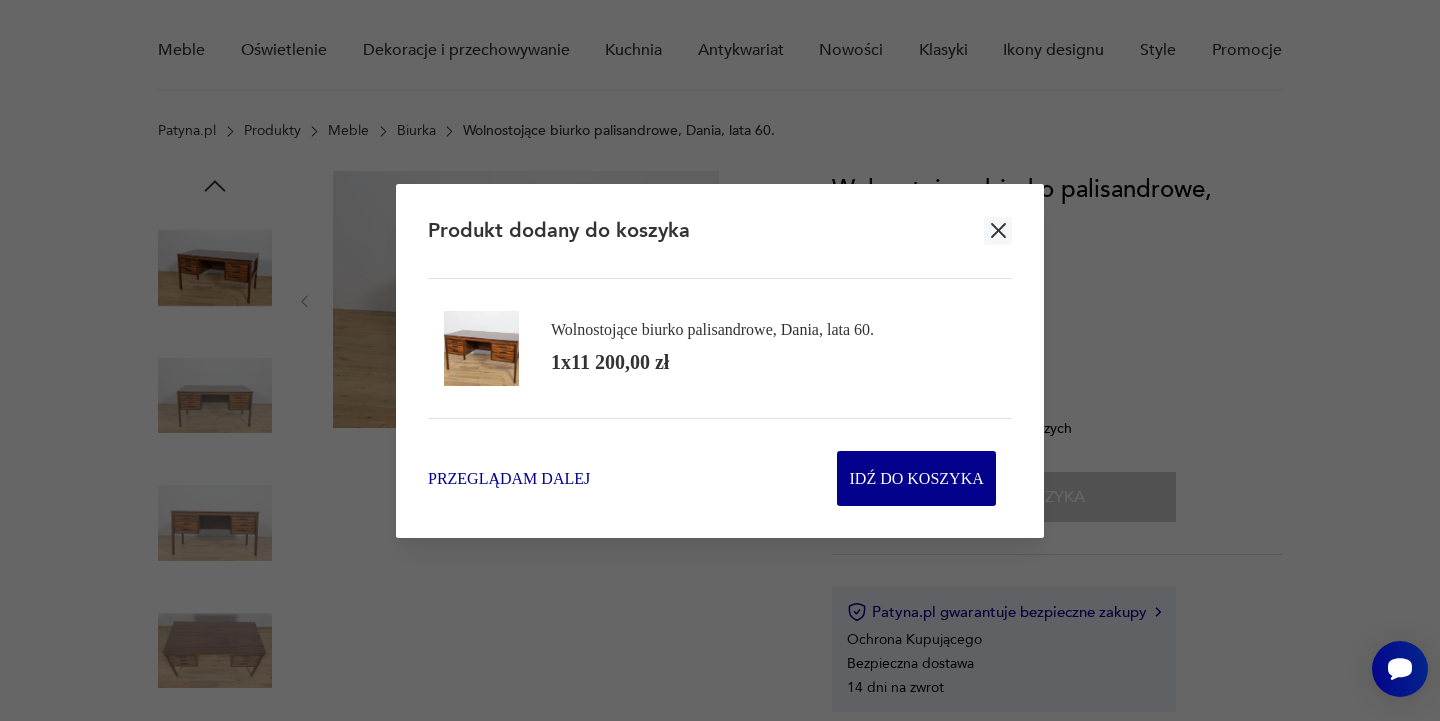 click on "Przeglądam dalej" at bounding box center [509, 478] 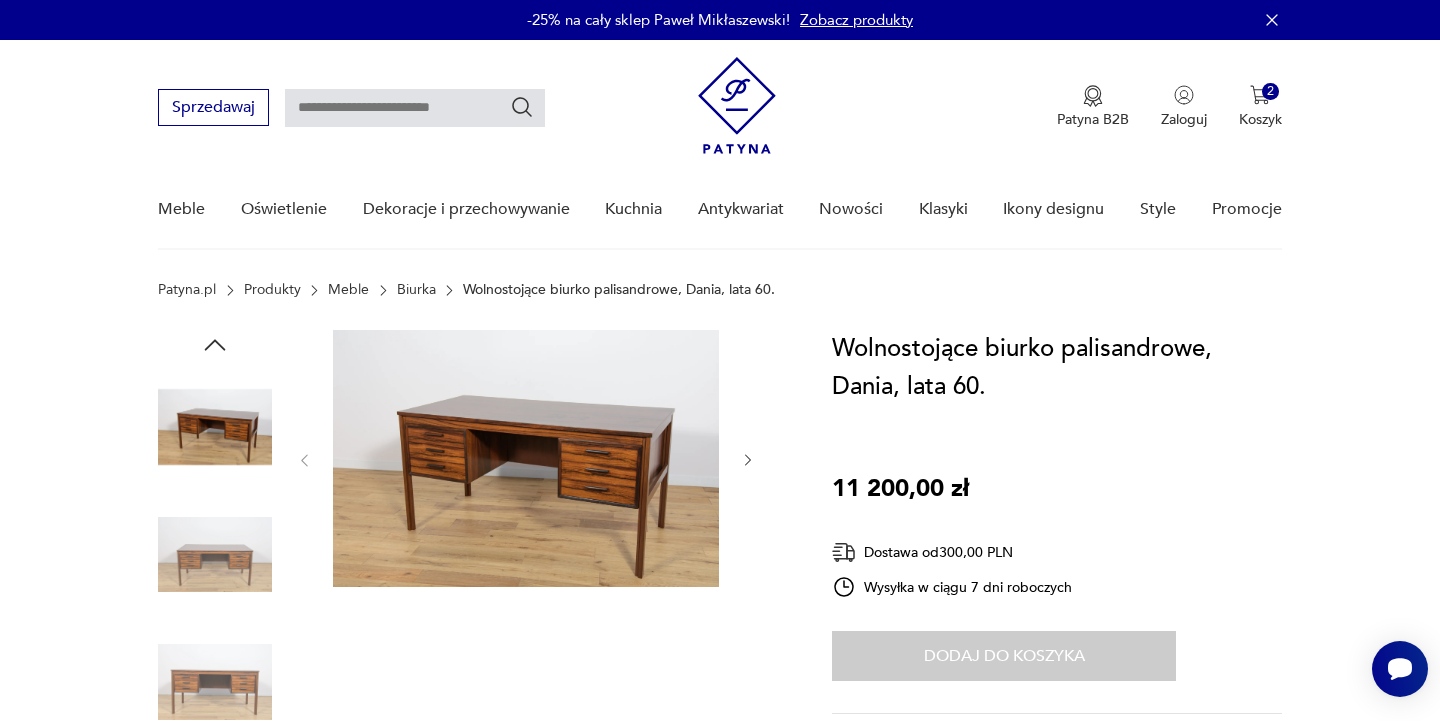 scroll, scrollTop: 0, scrollLeft: 0, axis: both 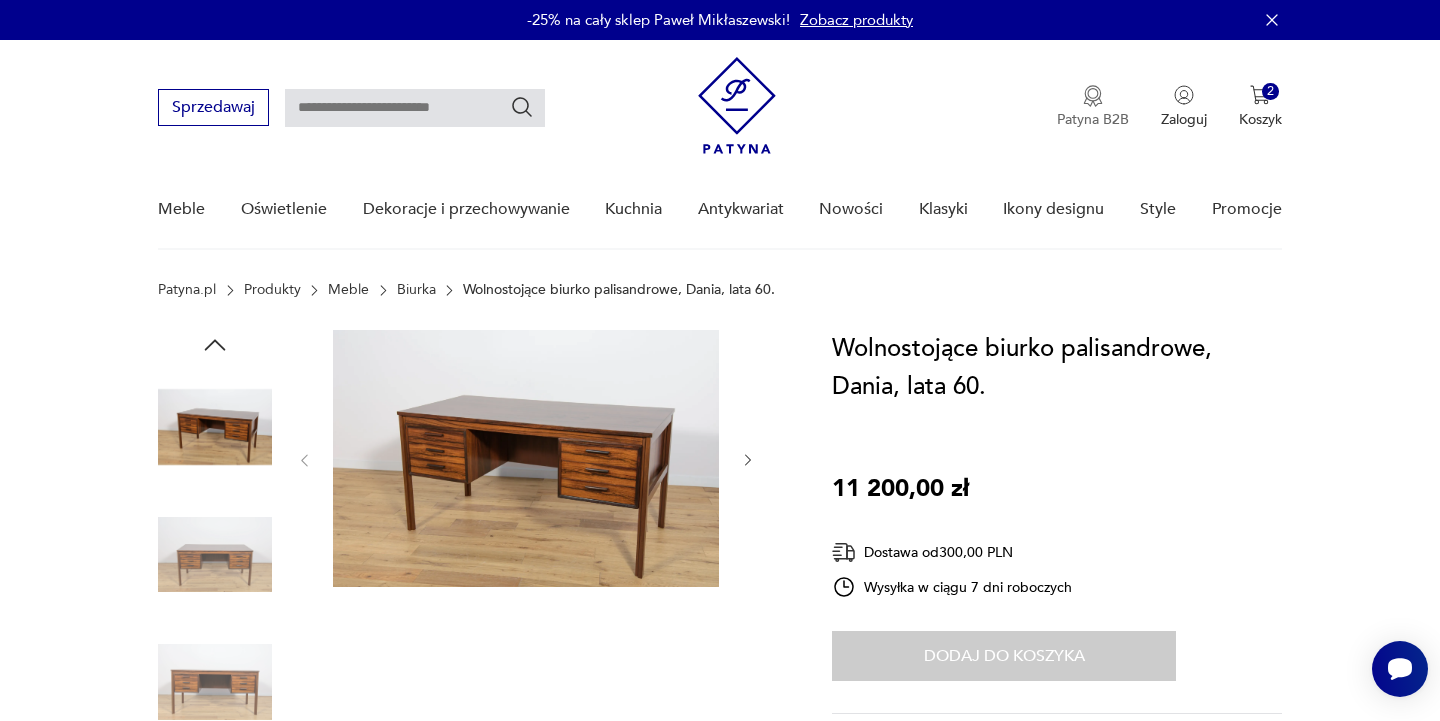 click on "Patyna B2B" at bounding box center [1093, 119] 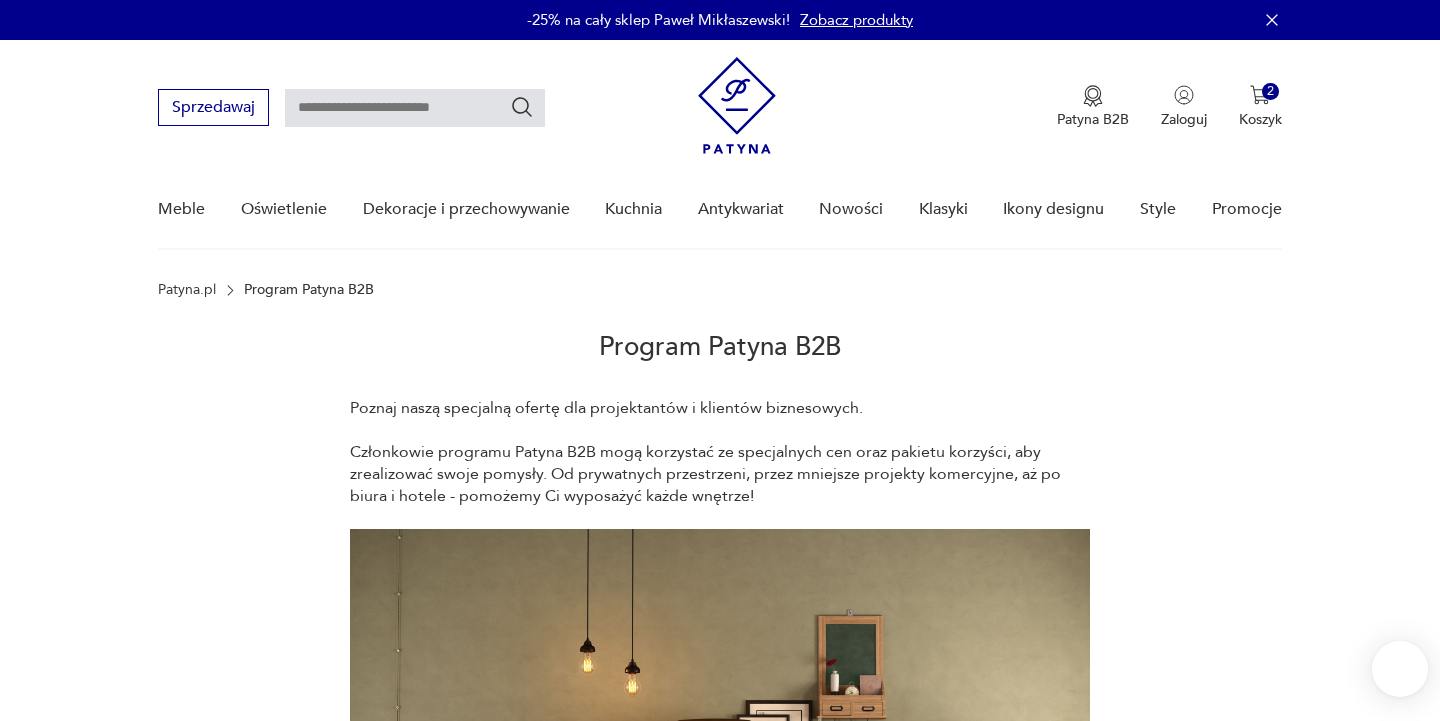 scroll, scrollTop: 0, scrollLeft: 0, axis: both 